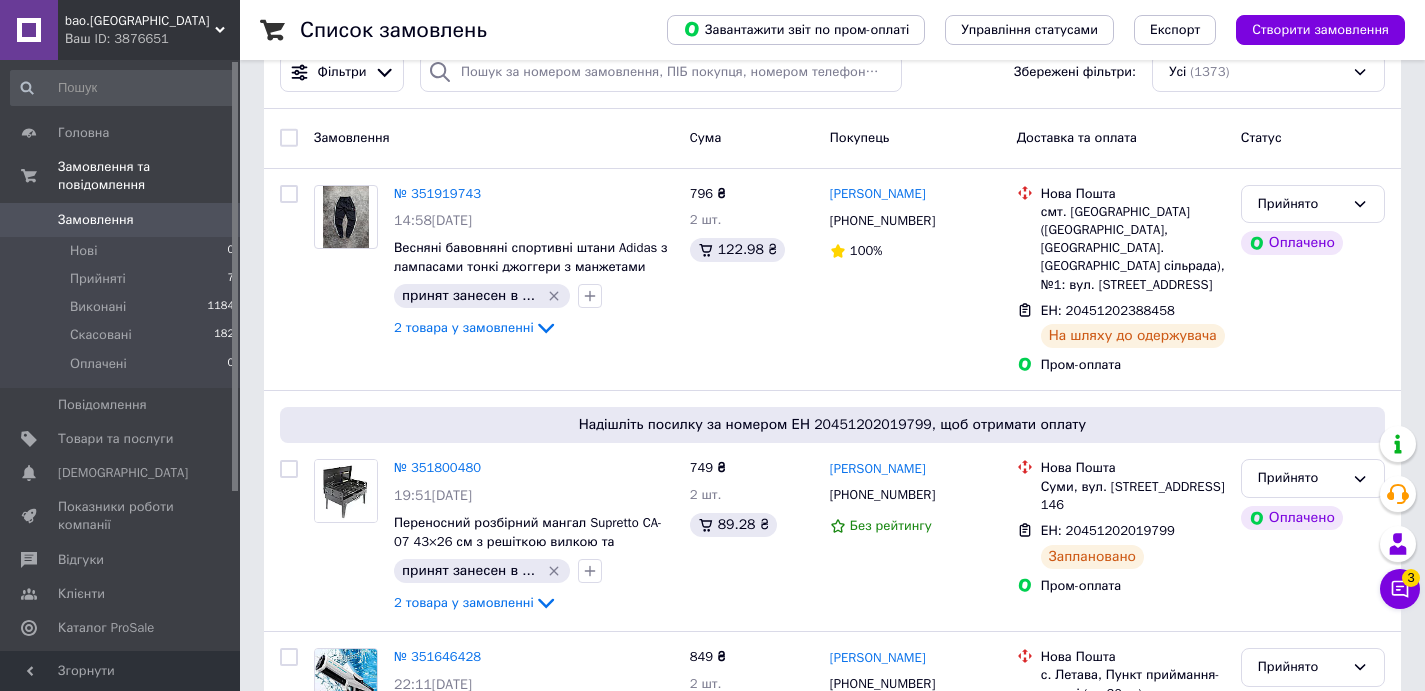 scroll, scrollTop: 0, scrollLeft: 0, axis: both 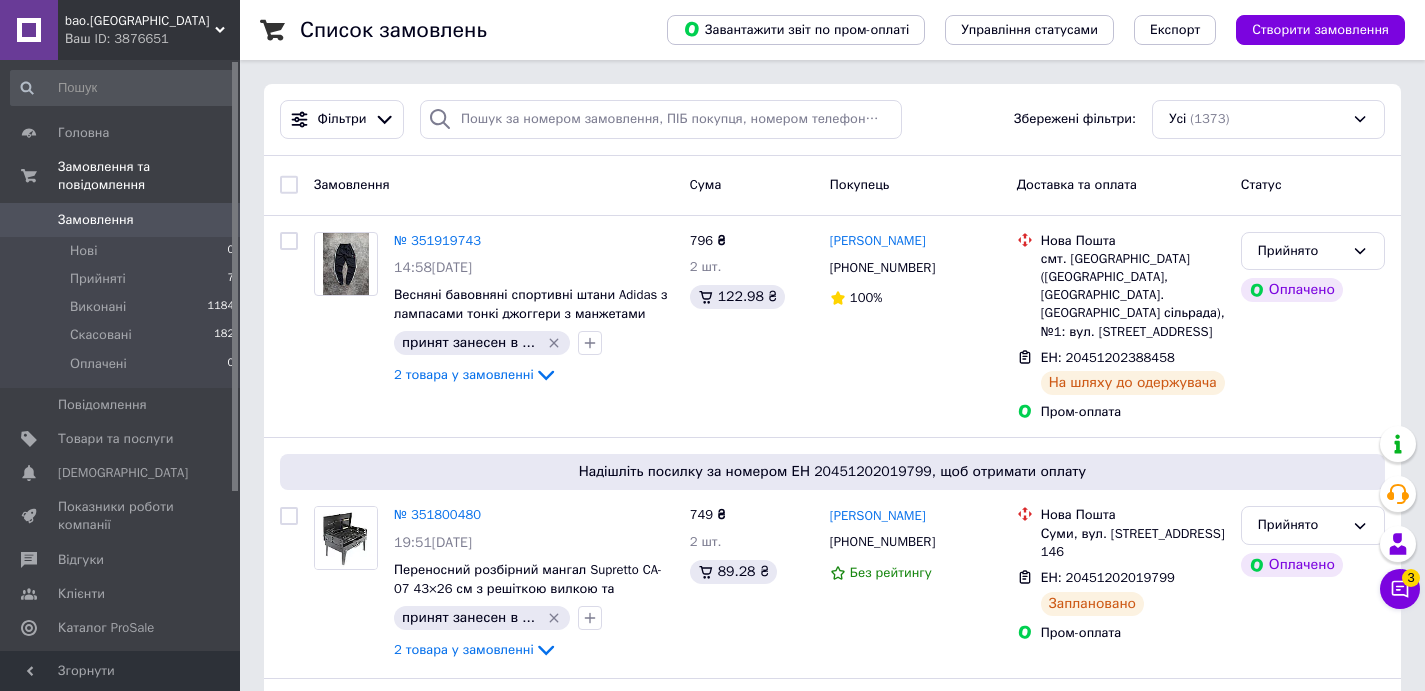 click on "Фільтри Збережені фільтри: Усі (1373)" at bounding box center (832, 120) 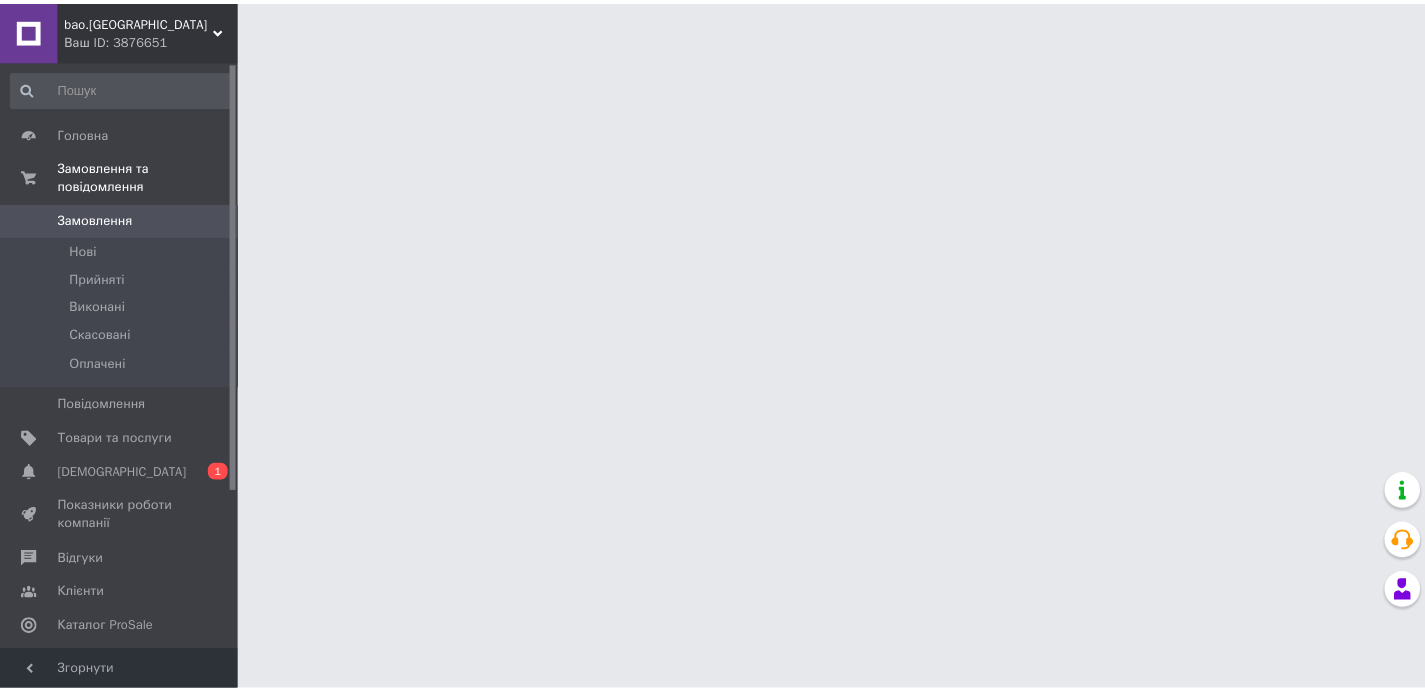 scroll, scrollTop: 0, scrollLeft: 0, axis: both 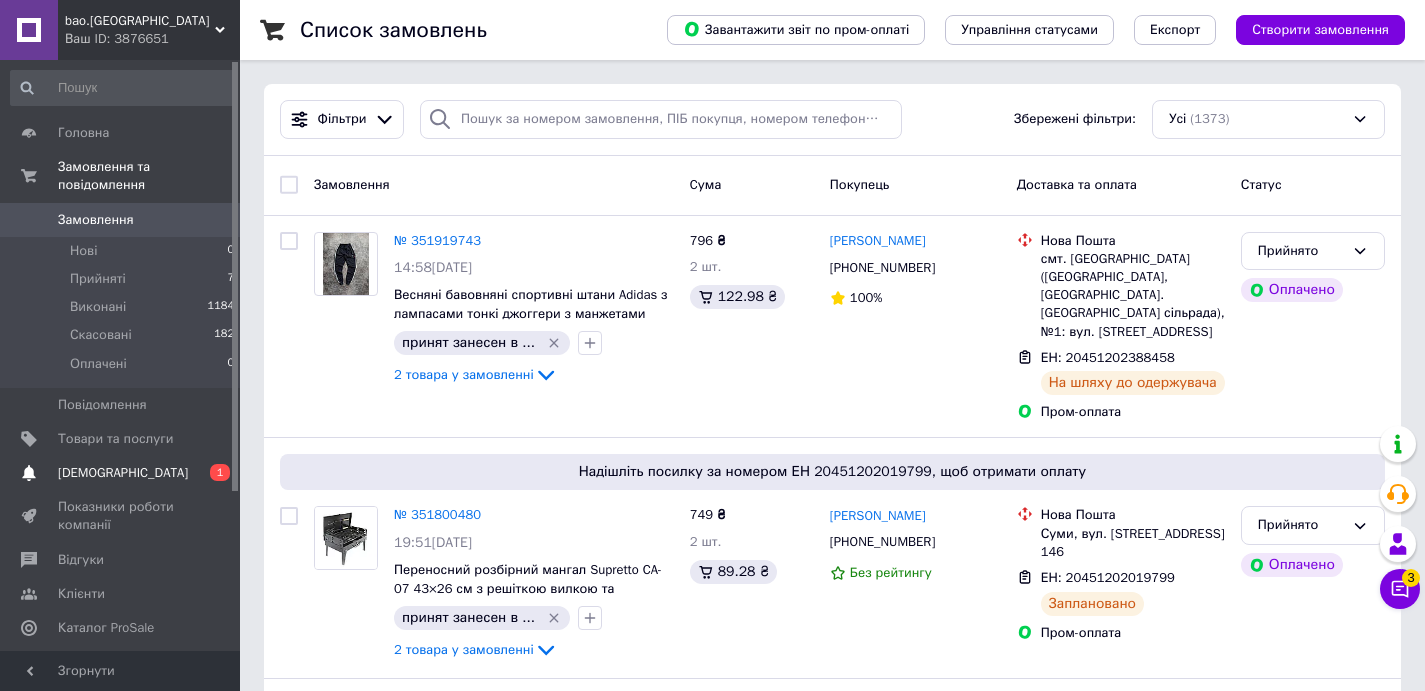 click on "[DEMOGRAPHIC_DATA]" at bounding box center [123, 473] 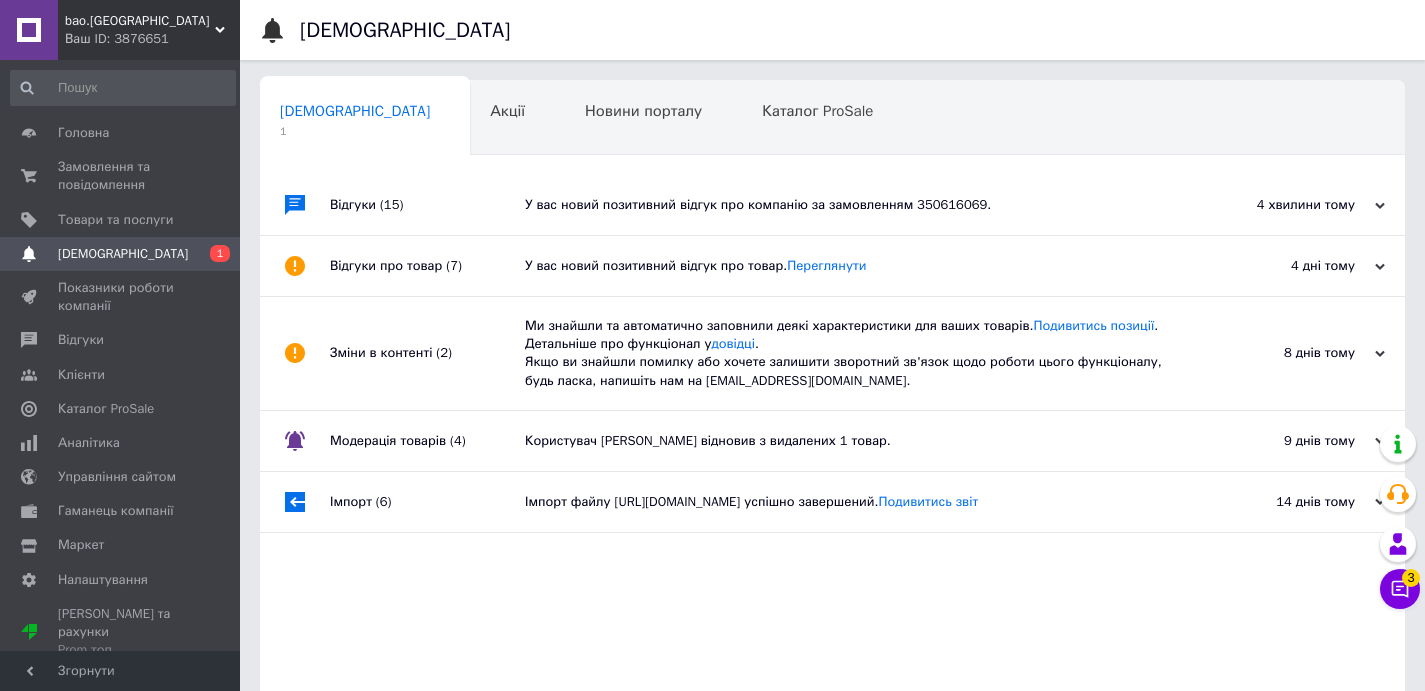click on "У вас новий позитивний відгук про компанію за замовленням 350616069." at bounding box center [855, 205] 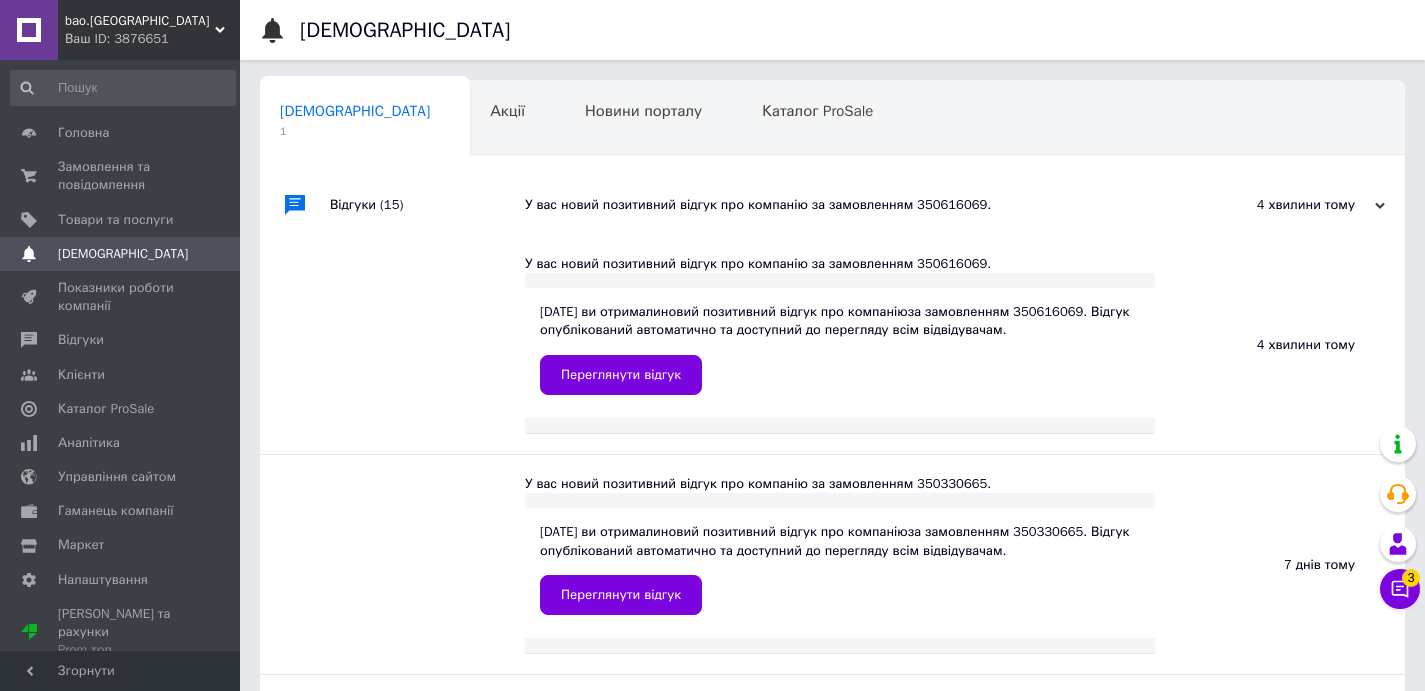 click 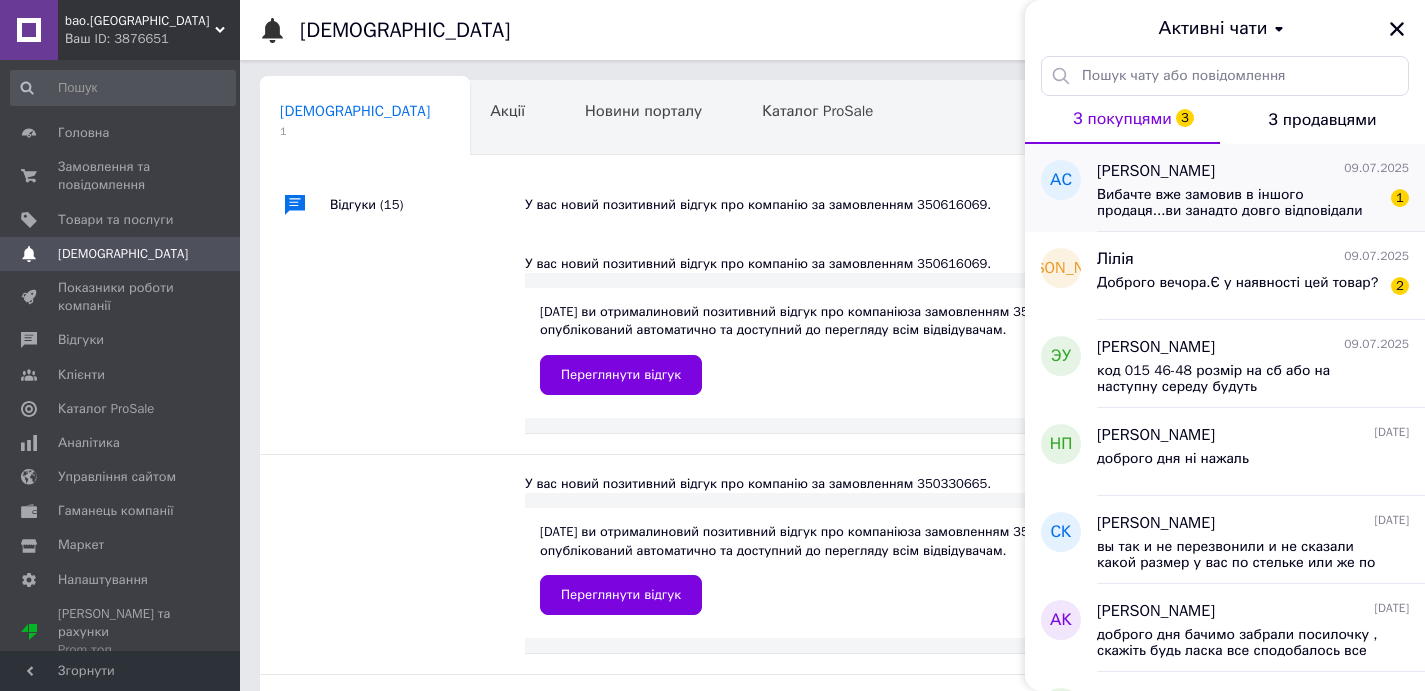 click on "Вибачте вже замовив в іншого продаця...ви занадто довго відповідали" at bounding box center [1239, 203] 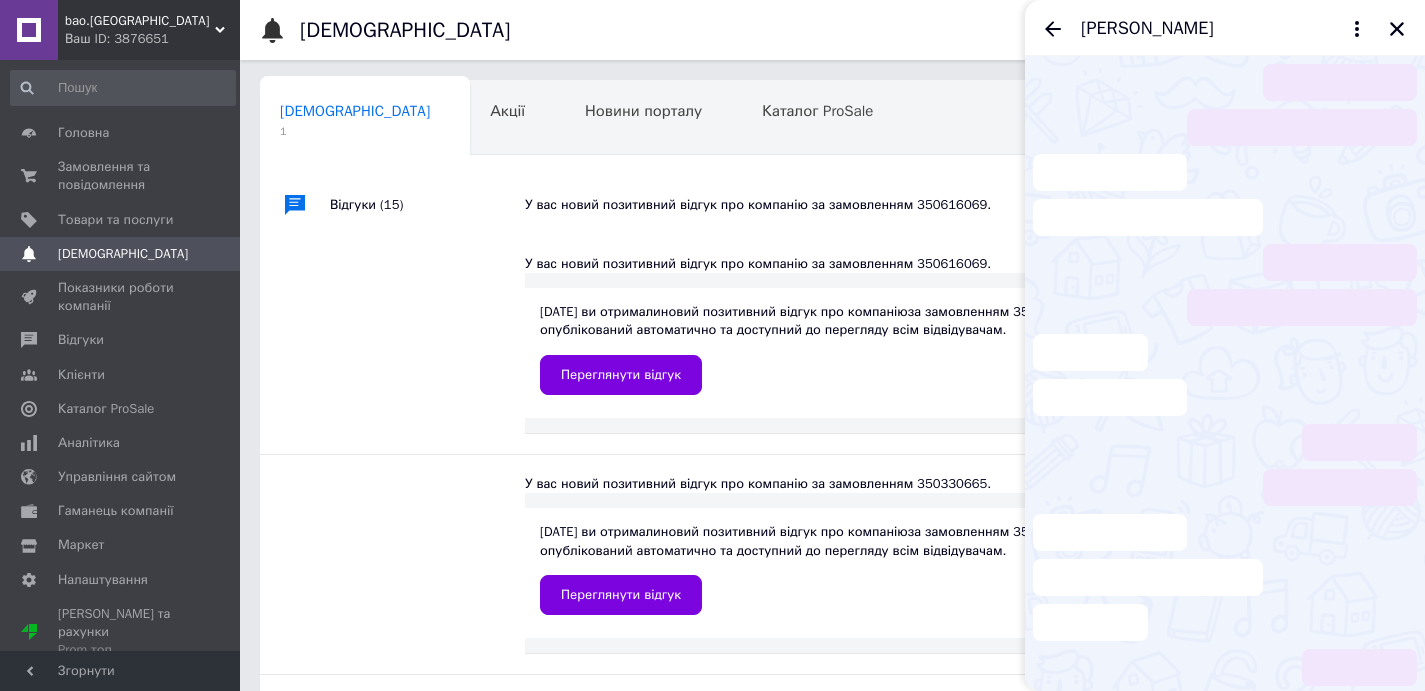 scroll, scrollTop: 31, scrollLeft: 0, axis: vertical 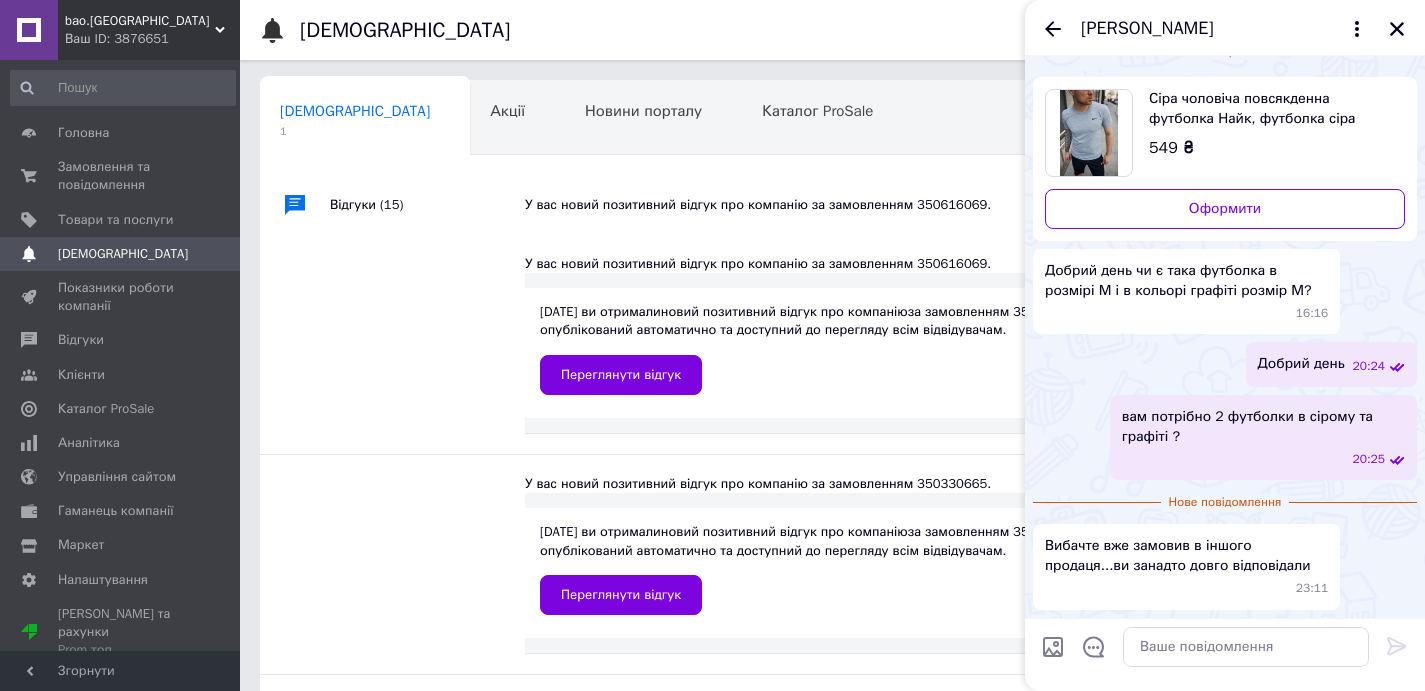 click on "Добрий день 20:24" at bounding box center [1225, 364] 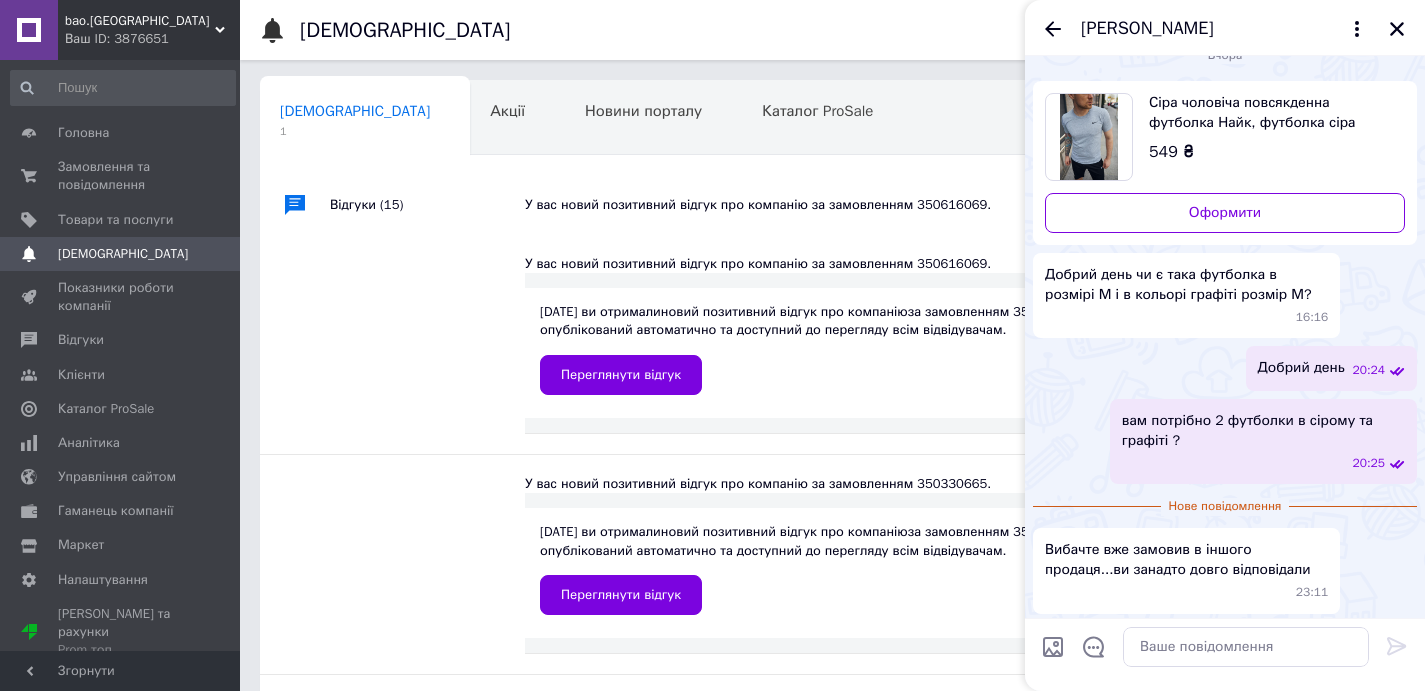 scroll, scrollTop: 31, scrollLeft: 0, axis: vertical 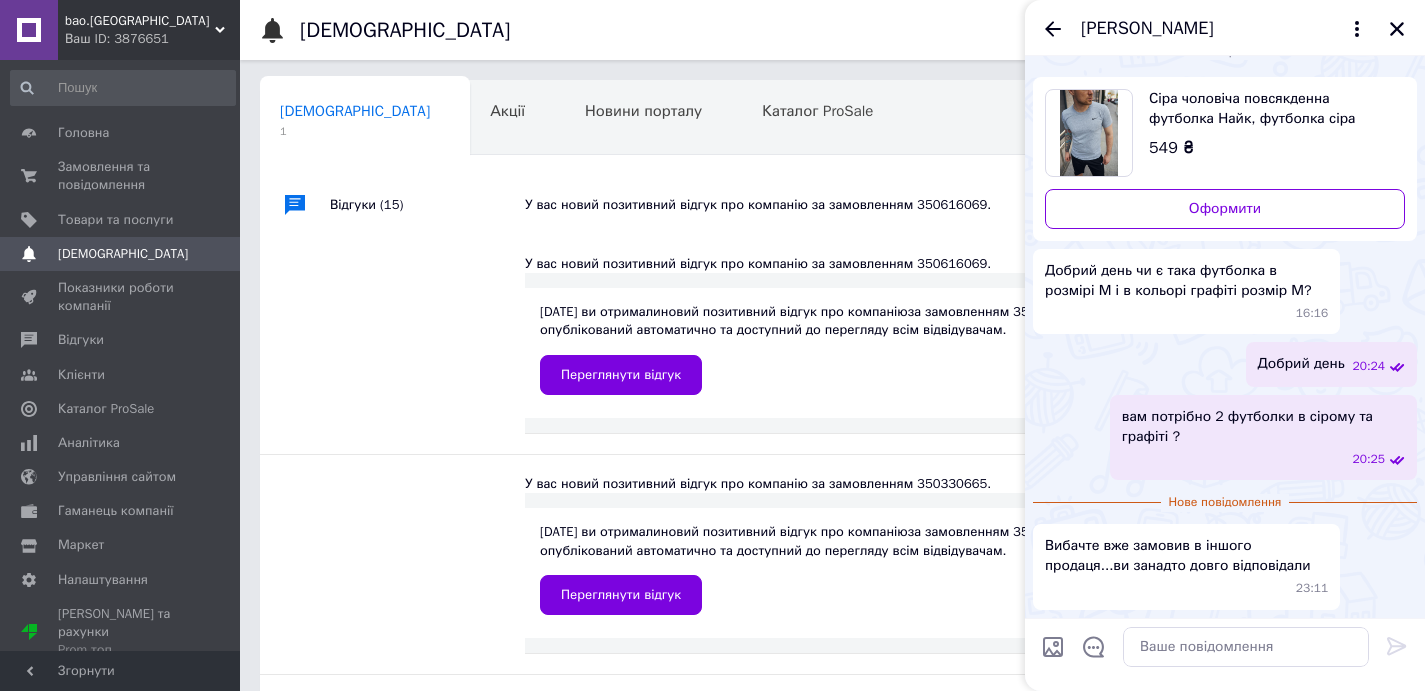click on "Добрий день 20:24" at bounding box center (1225, 364) 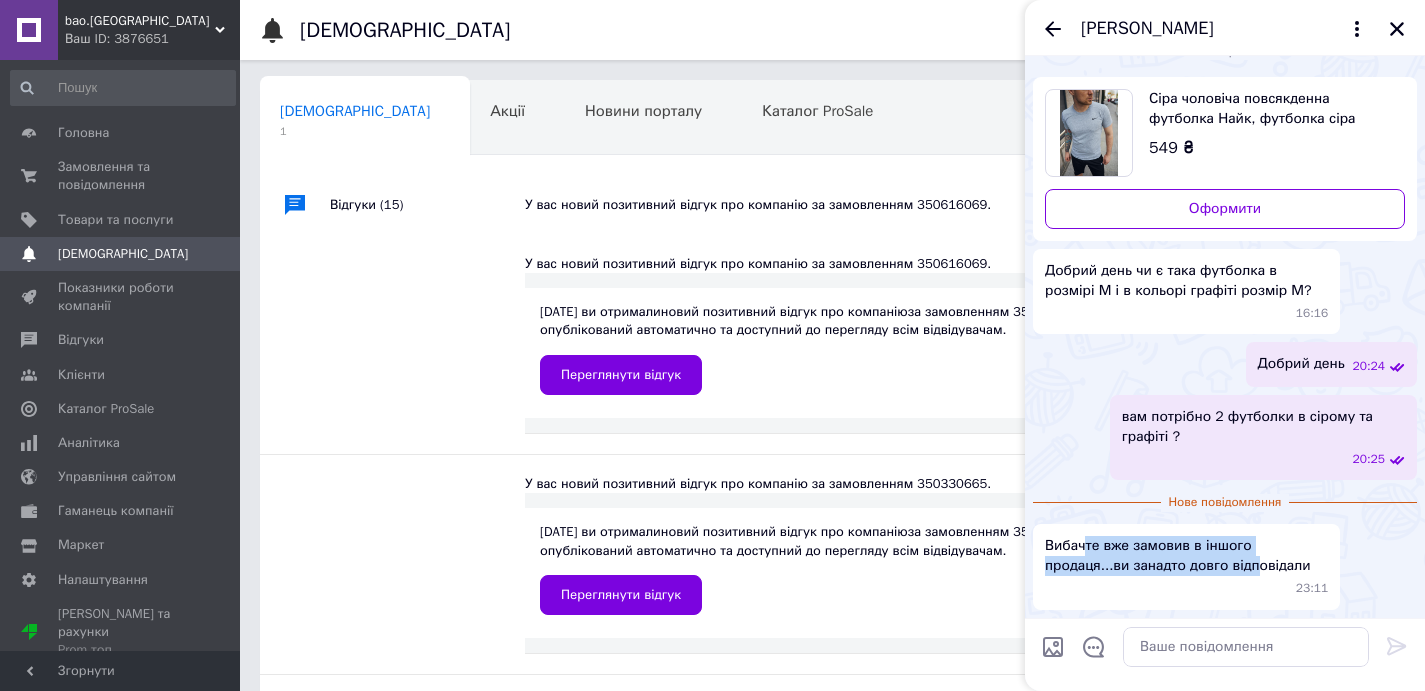 drag, startPoint x: 1155, startPoint y: 548, endPoint x: 1274, endPoint y: 569, distance: 120.83874 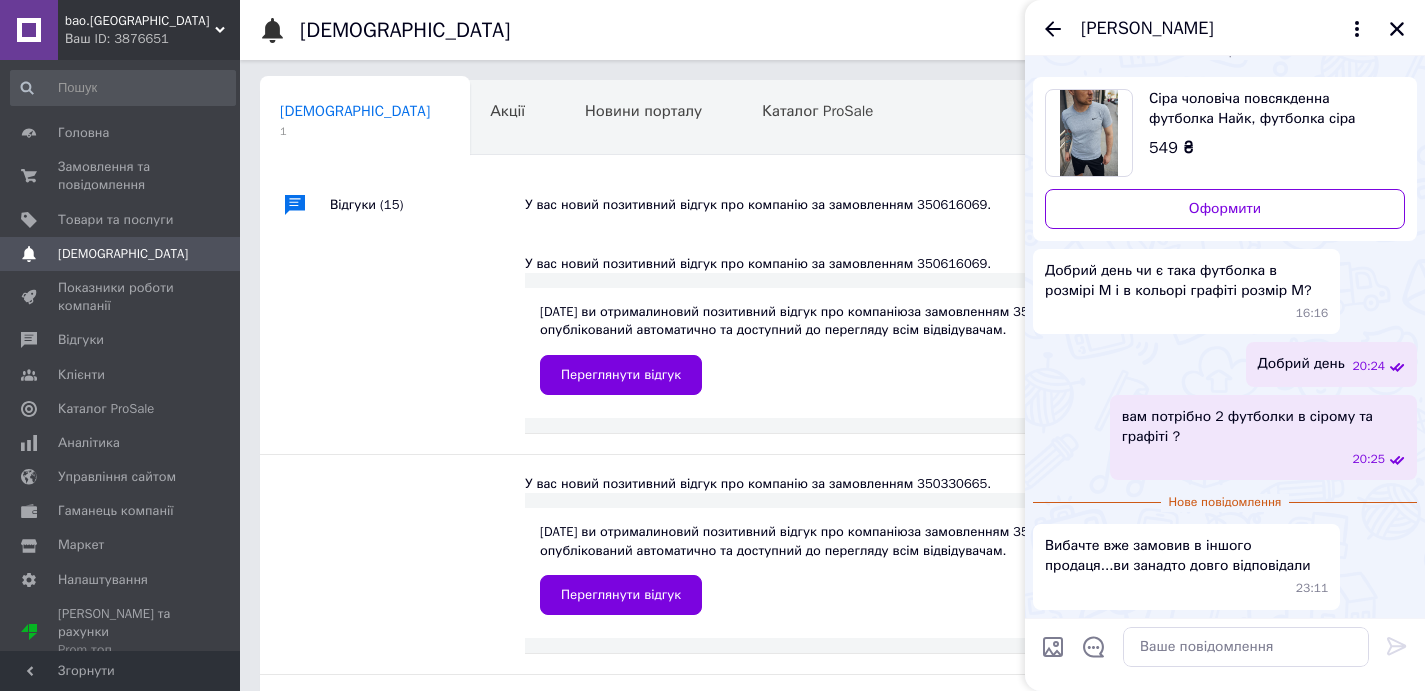 click on "Вибачте вже замовив в іншого продаця...ви занадто довго відповідали" at bounding box center [1186, 556] 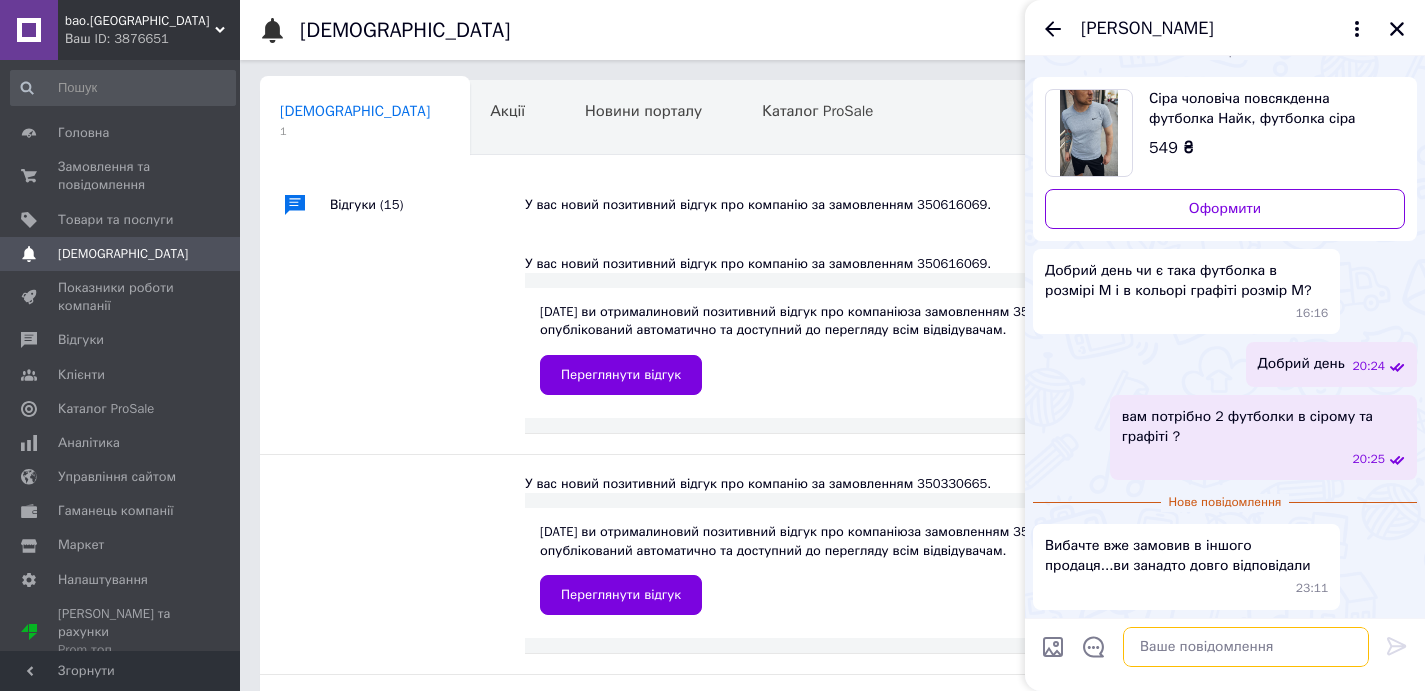 click at bounding box center [1246, 647] 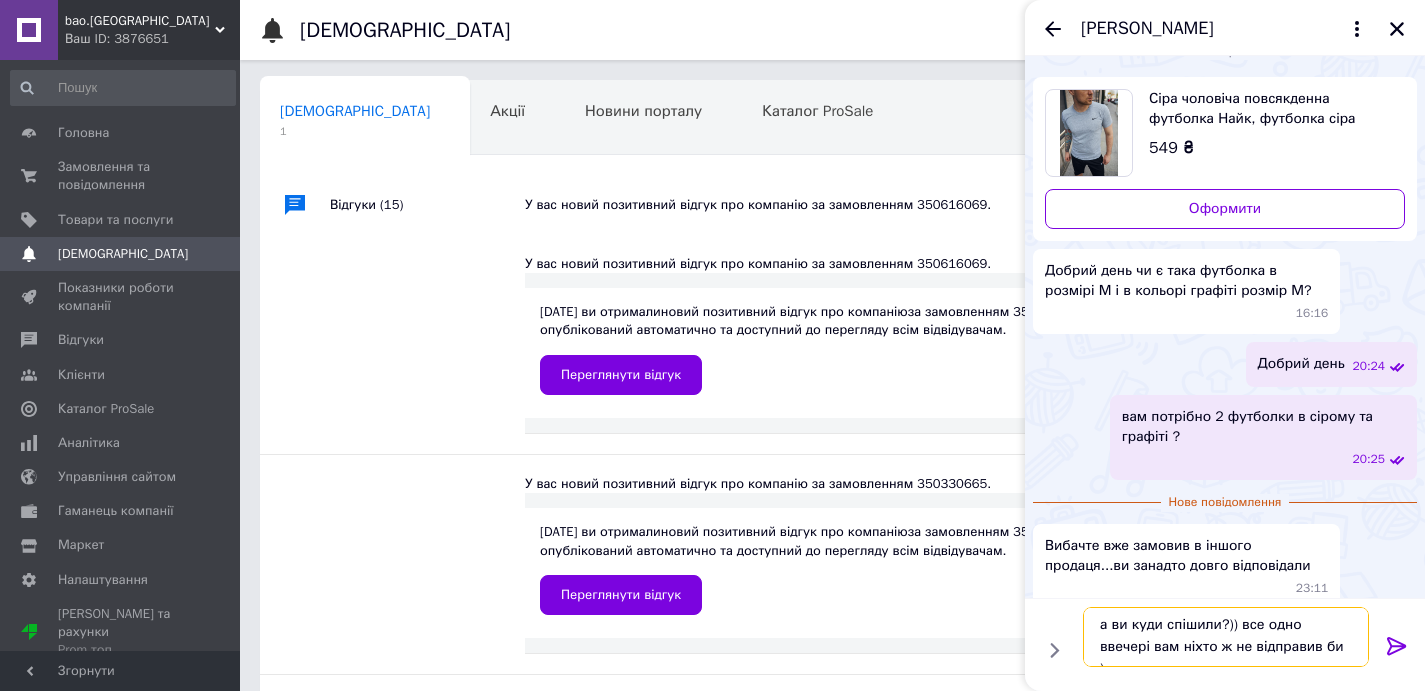 scroll, scrollTop: 13, scrollLeft: 0, axis: vertical 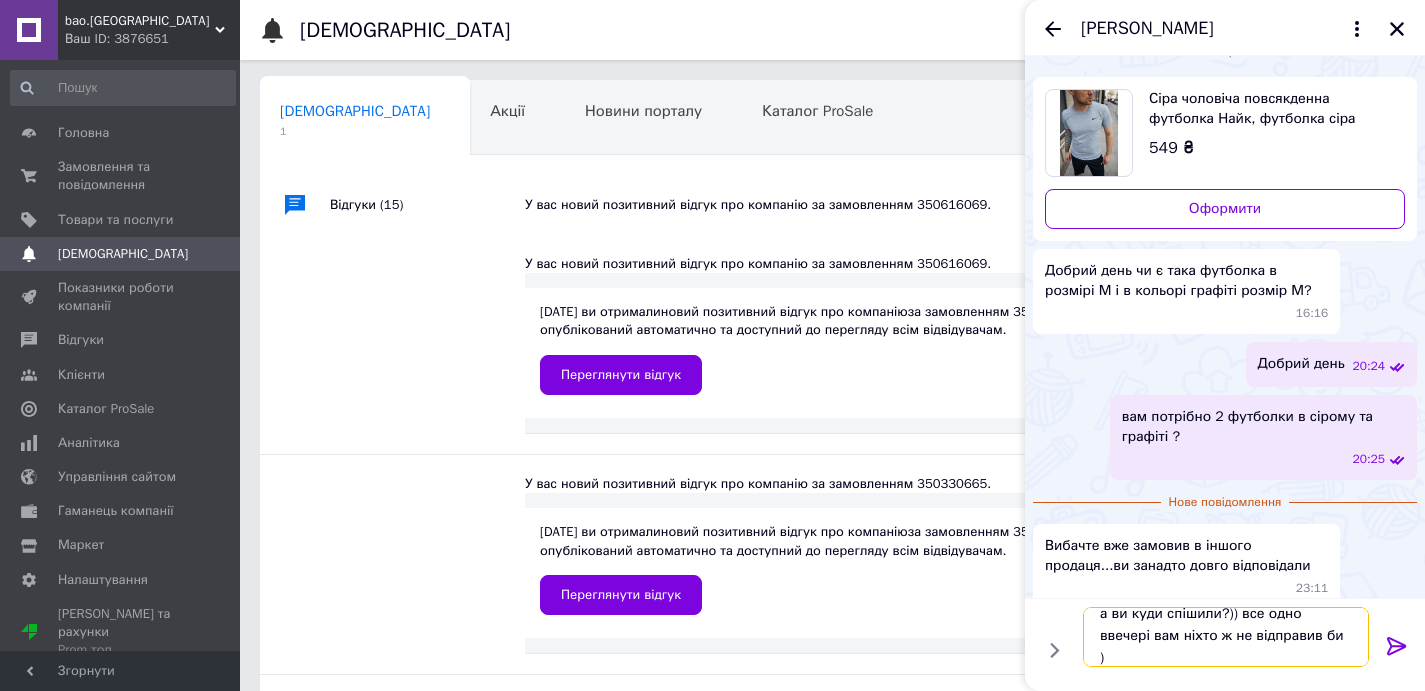 type on "а ви куди спішили?)) все одно ввечері вам ніхто ж не відправив би )" 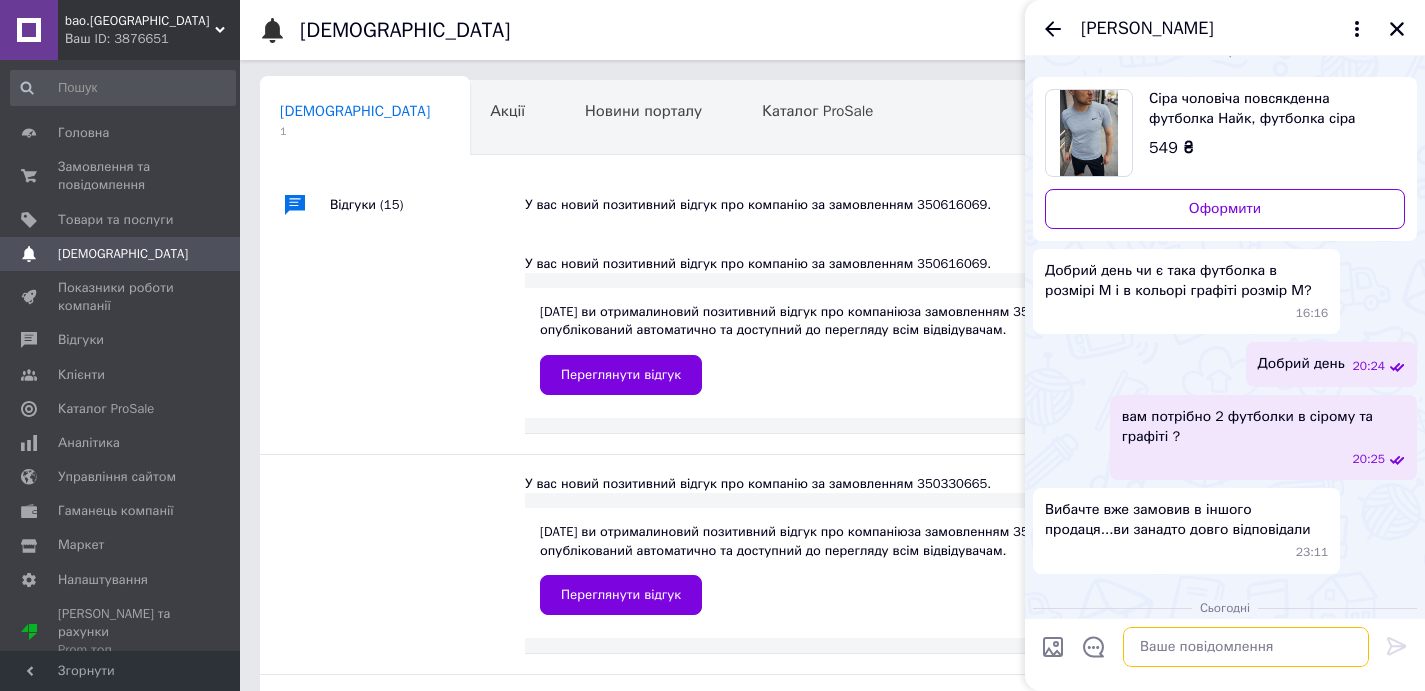 scroll, scrollTop: 0, scrollLeft: 0, axis: both 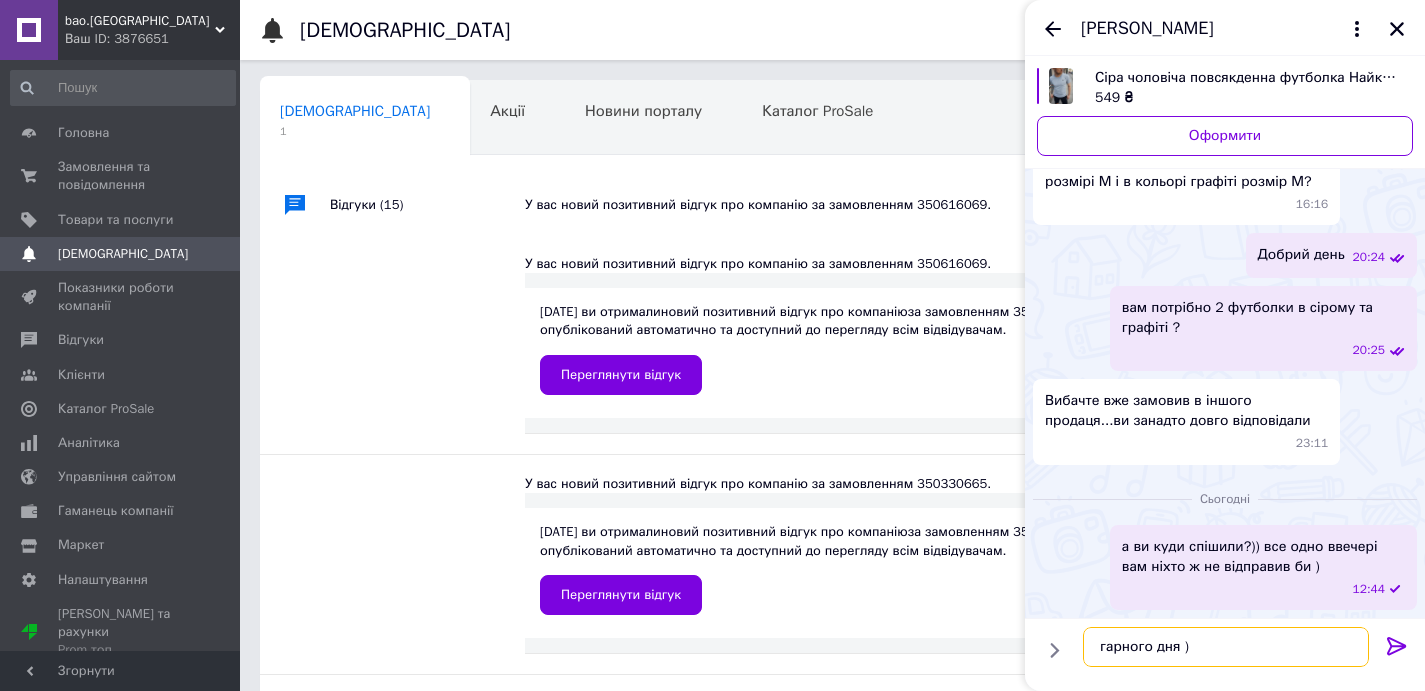 type on "гарного дня )" 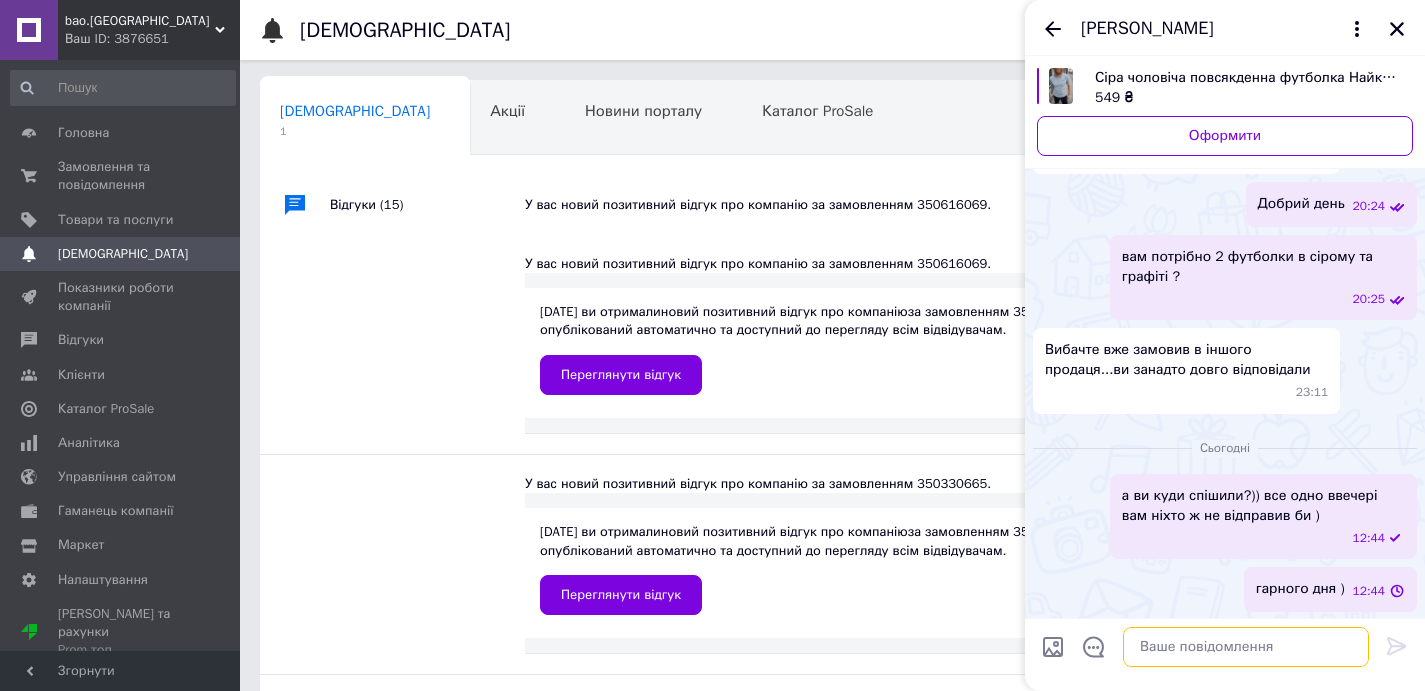 scroll, scrollTop: 142, scrollLeft: 0, axis: vertical 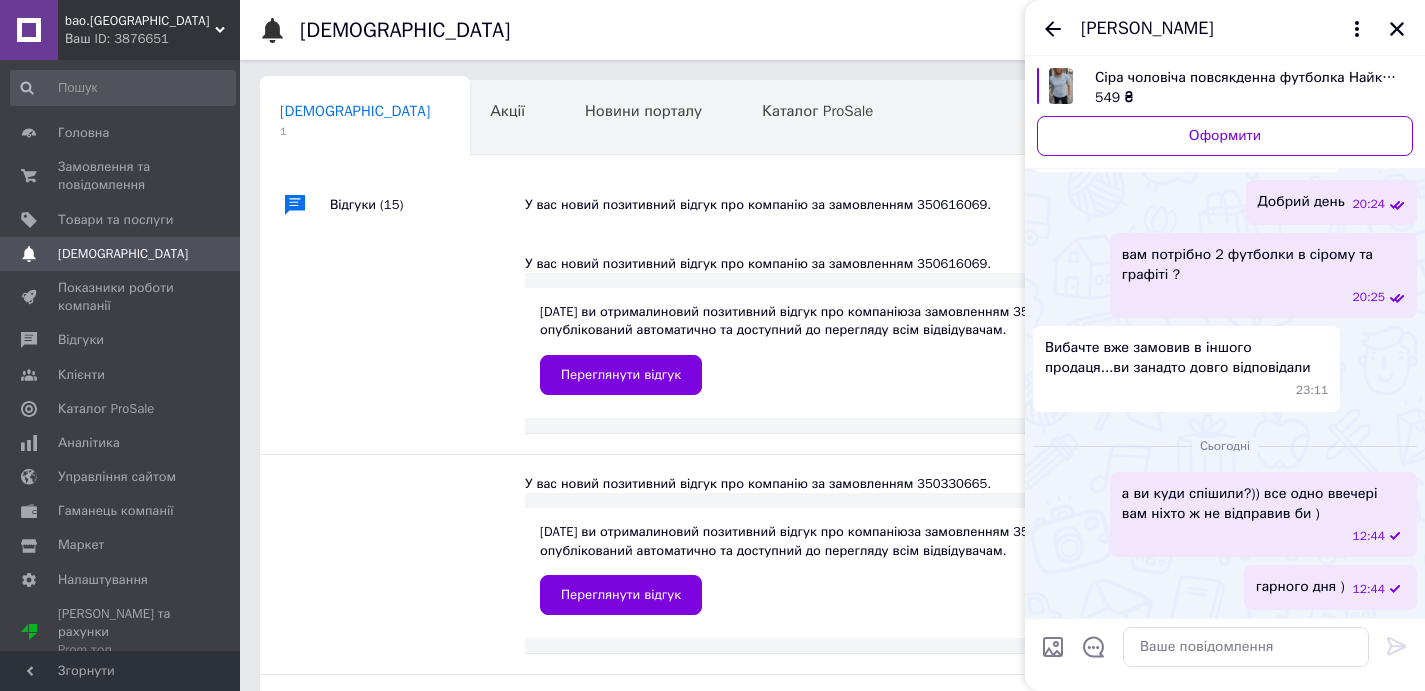 click on "Сьогодні" at bounding box center [1225, 446] 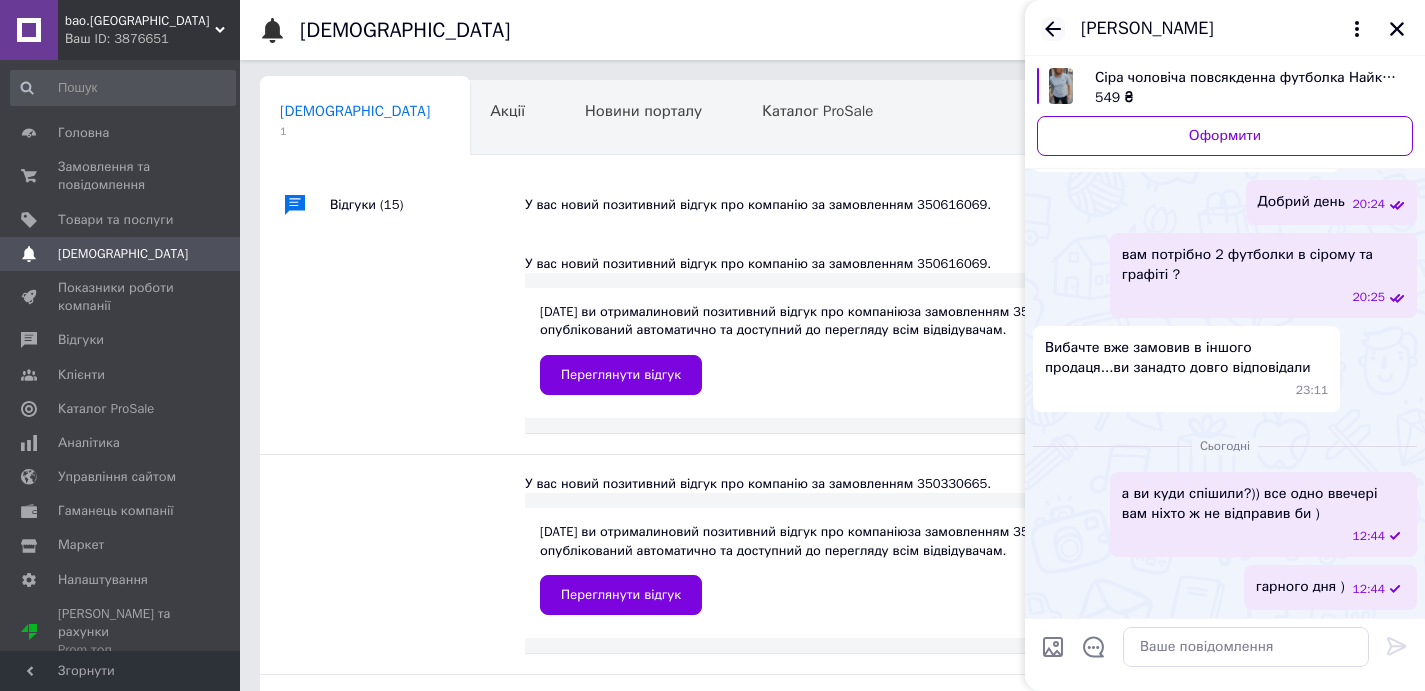click 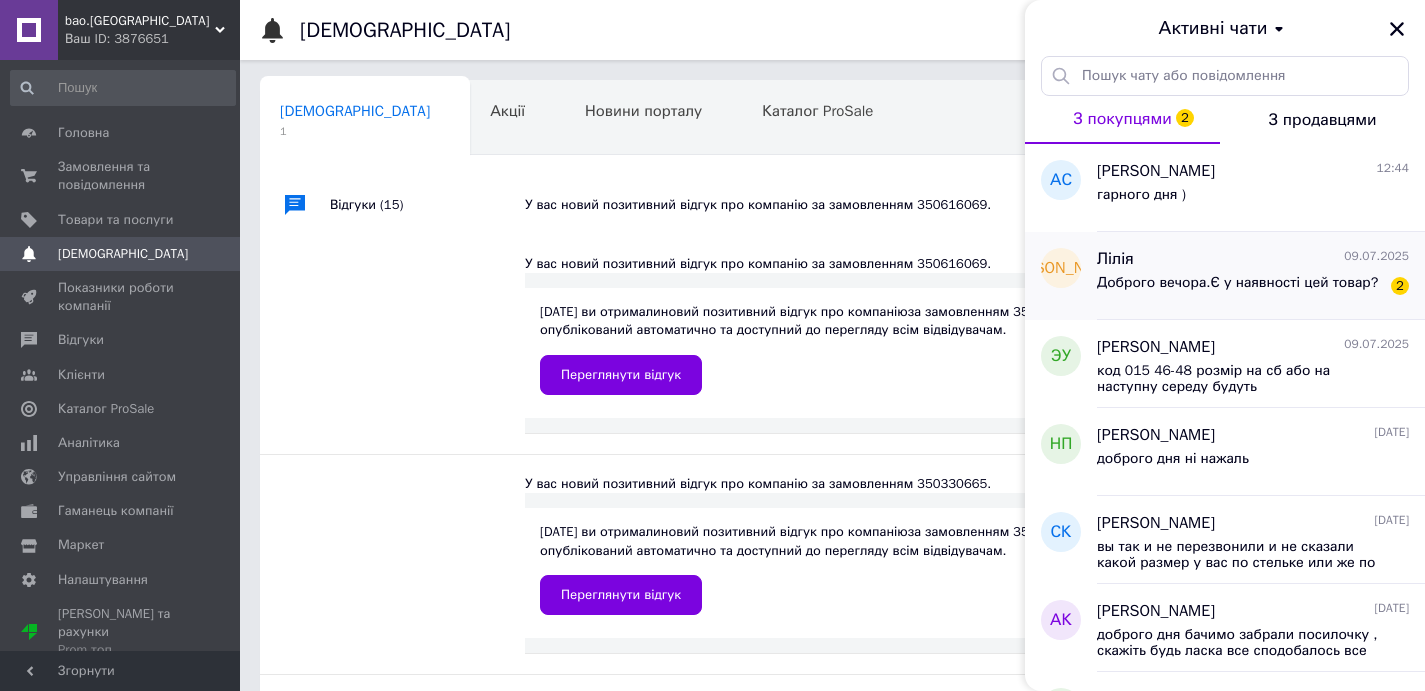 click on "Доброго вечора.Є у наявності цей товар? 2" at bounding box center [1253, 287] 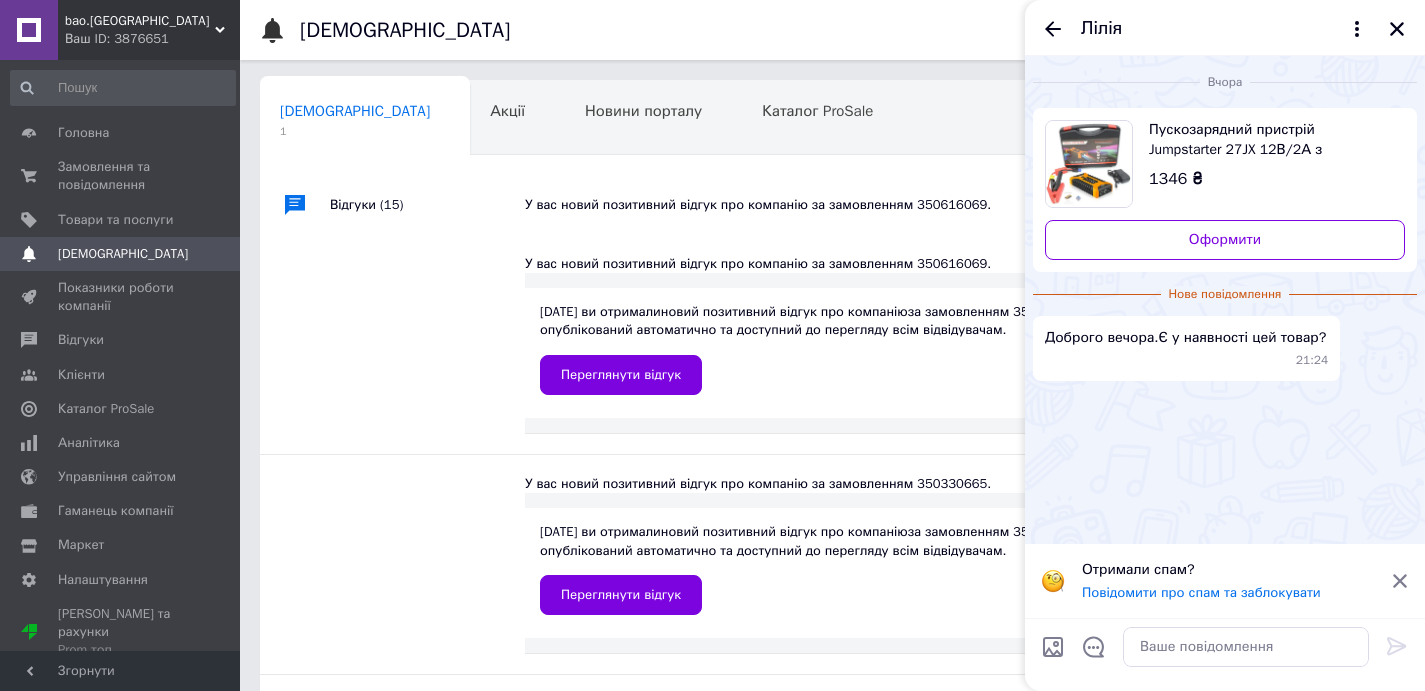 click on "Вчора Пускозарядний пристрій Jumpstarter 27JX 12В/2А з акумулятором на 99800mAh бустер стартер для авто з ліхтарем 1346 ₴ Оформити Нове повідомлення Доброго вечора.Є у наявності цей товар? 21:24" at bounding box center [1225, 300] 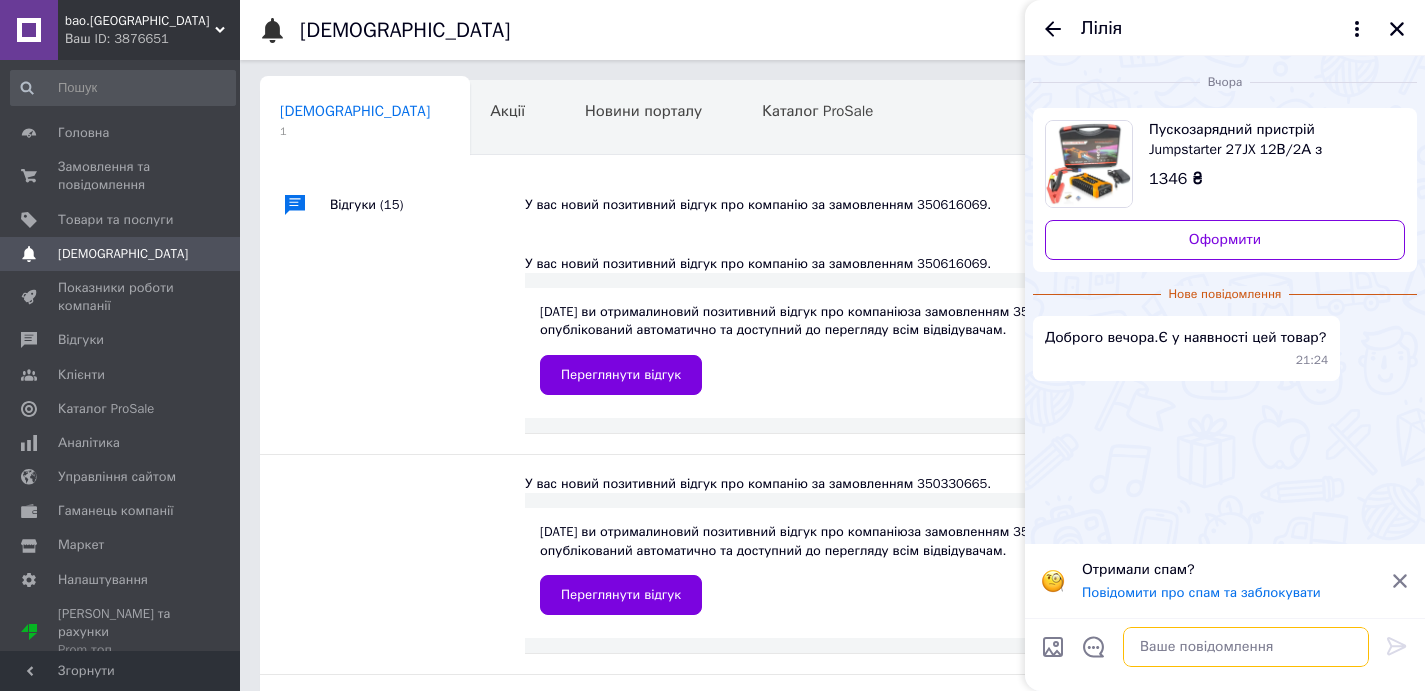 click at bounding box center (1246, 647) 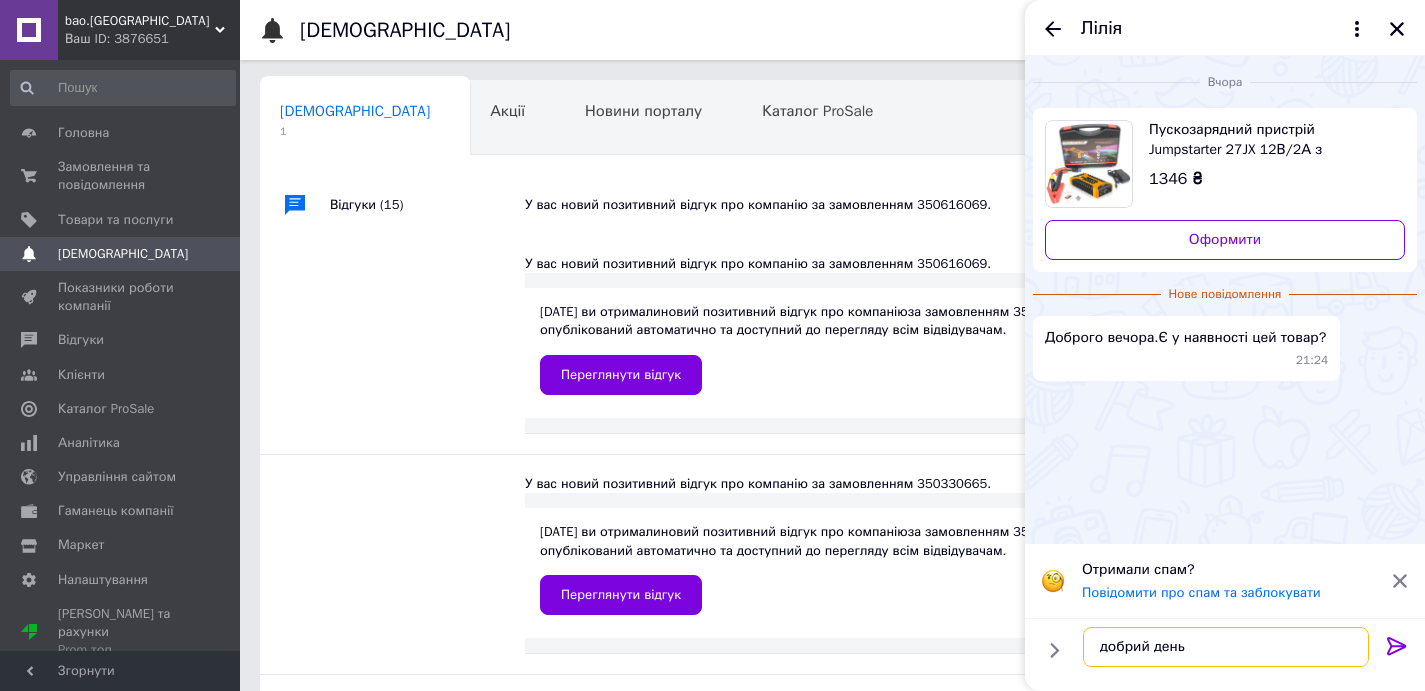 type on "добрий день" 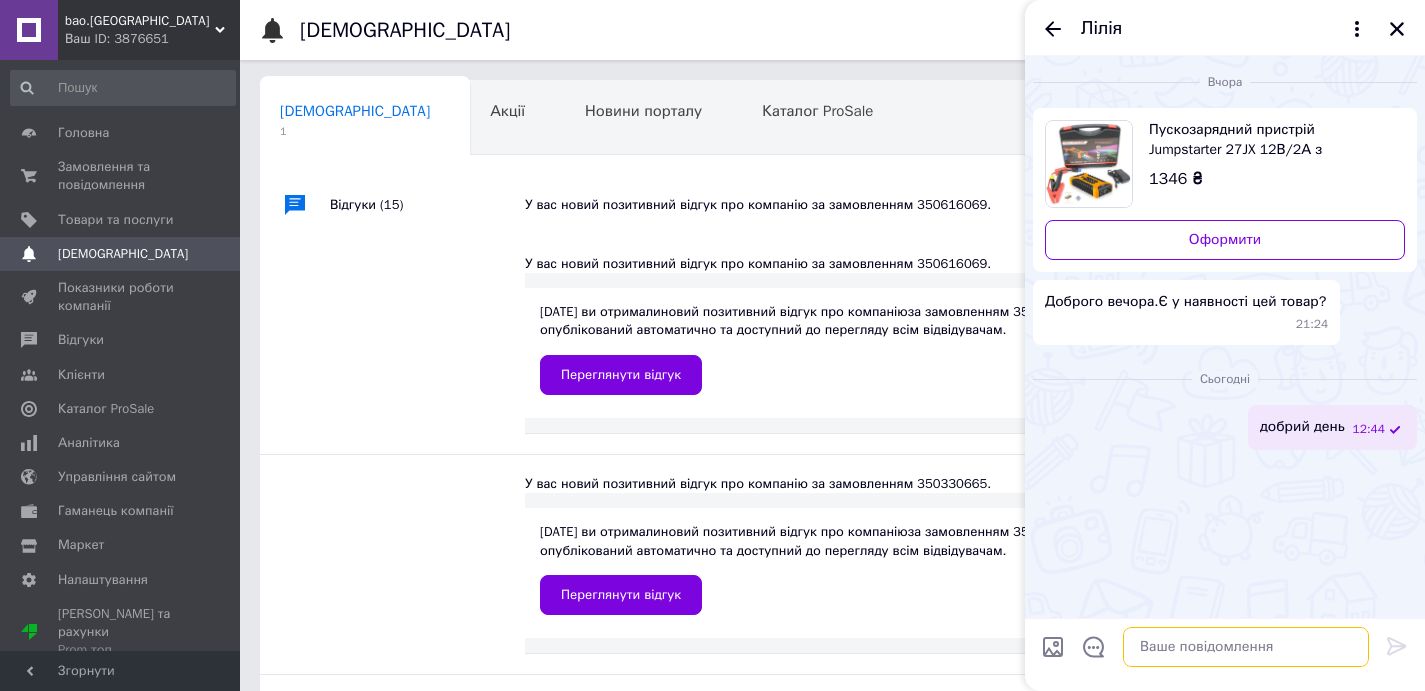 click at bounding box center (1246, 647) 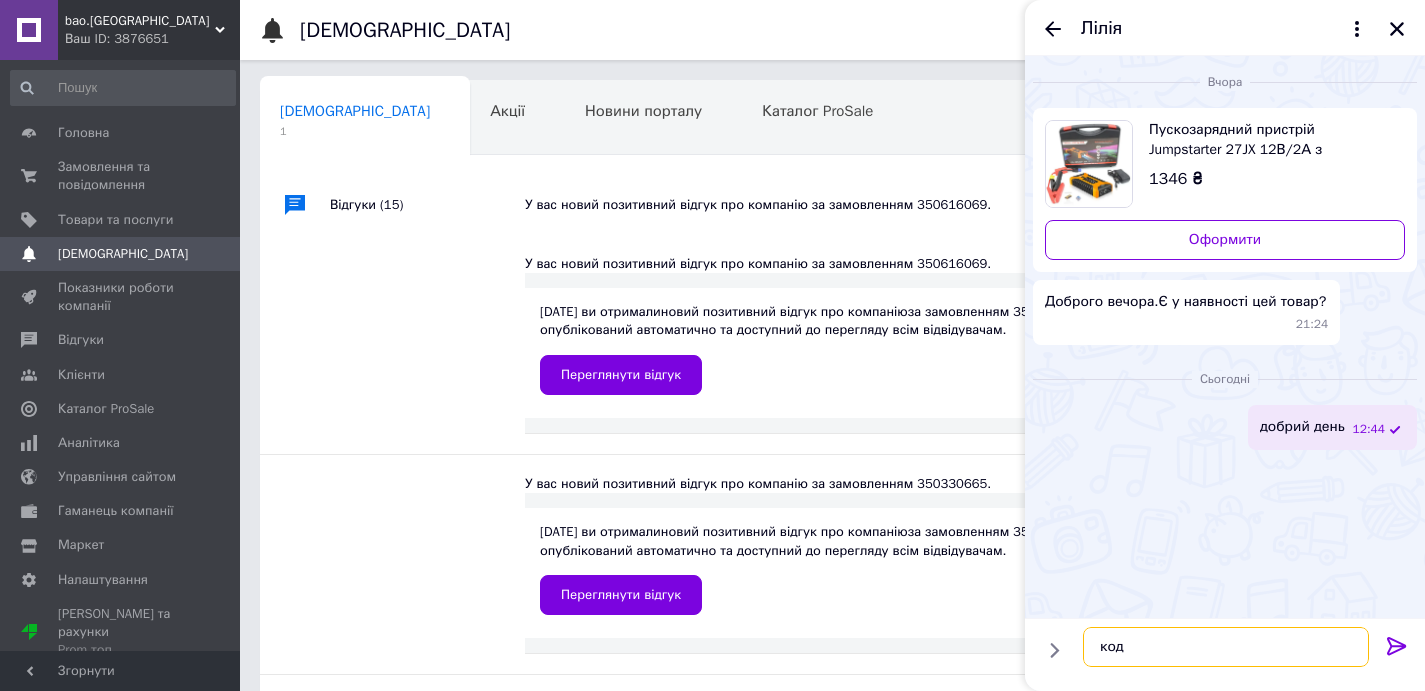 paste on "N27JX" 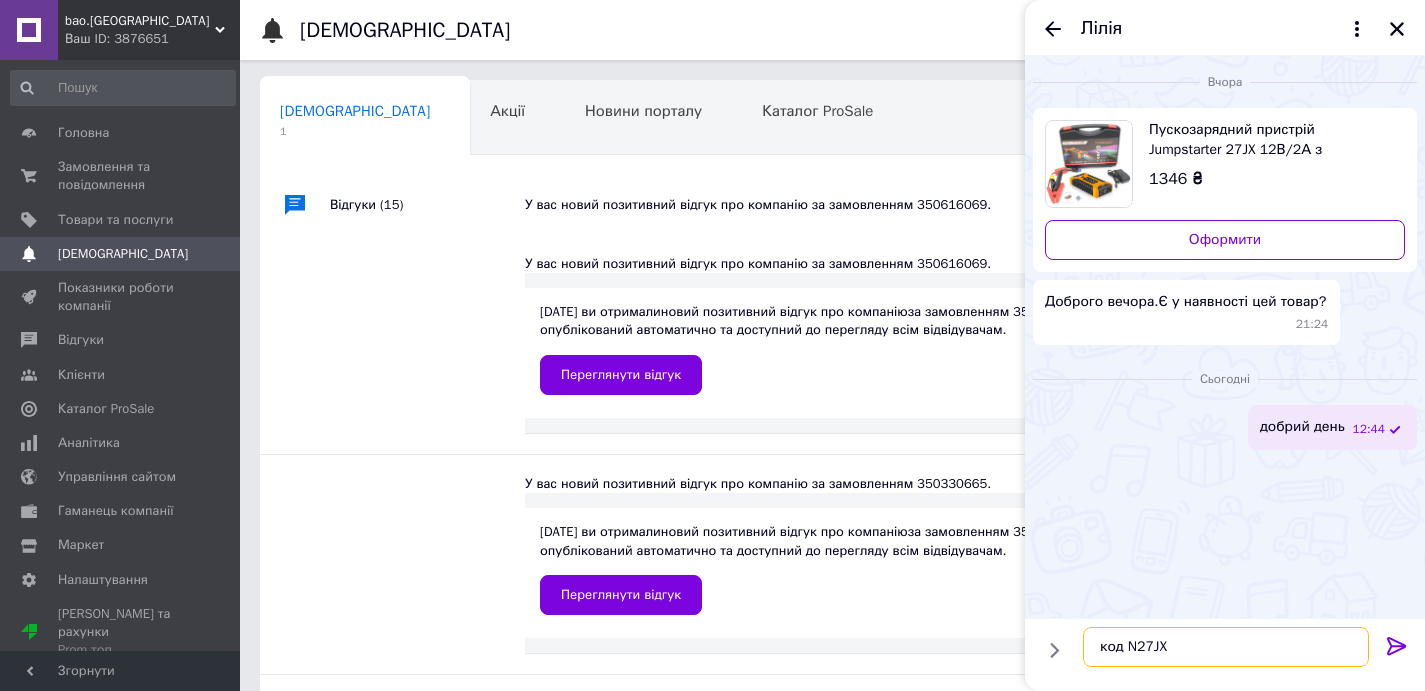 scroll, scrollTop: 33, scrollLeft: 0, axis: vertical 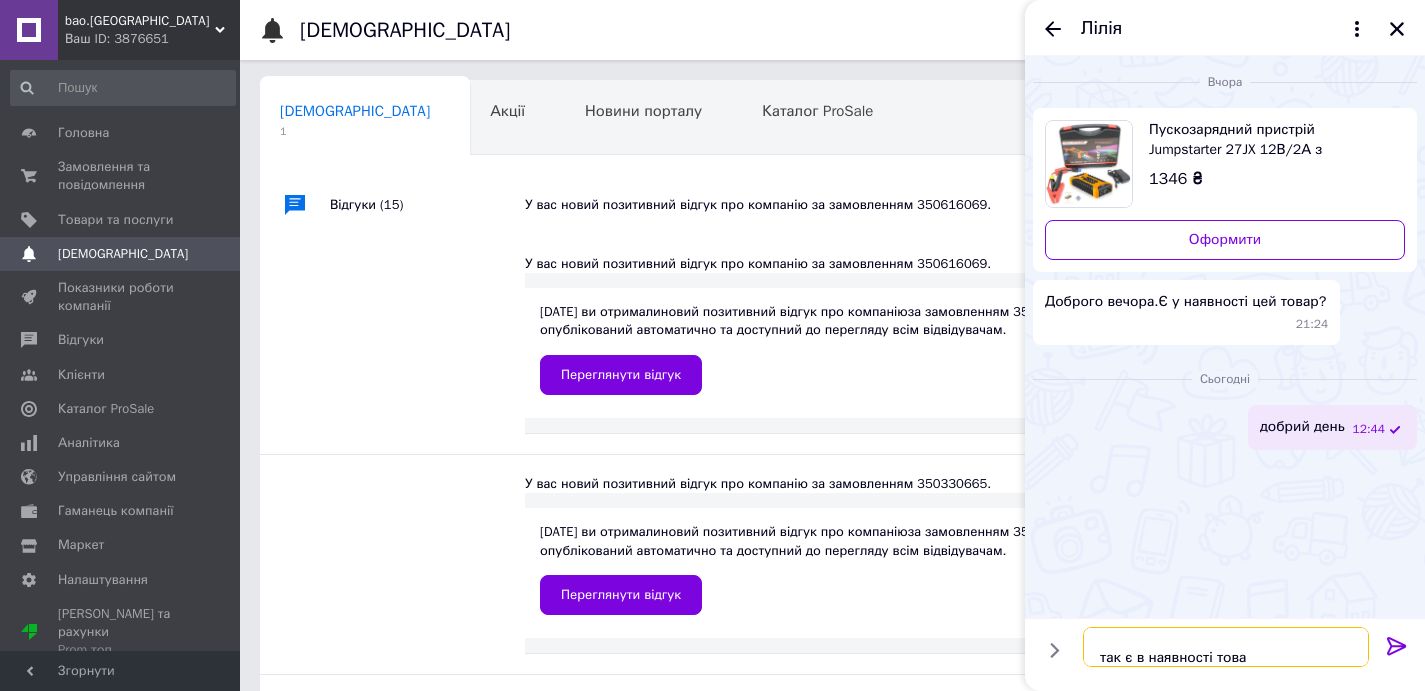 type on "код N27JX
так є в наявності товар" 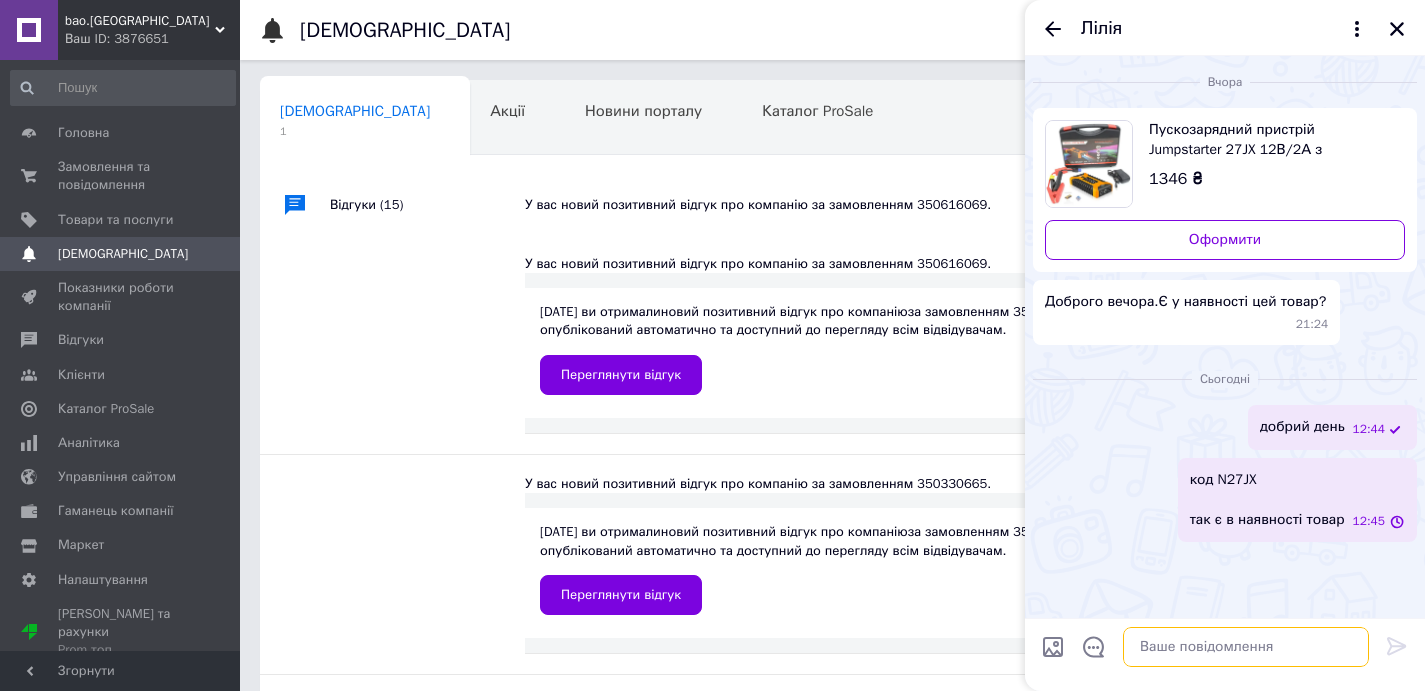 scroll, scrollTop: 0, scrollLeft: 0, axis: both 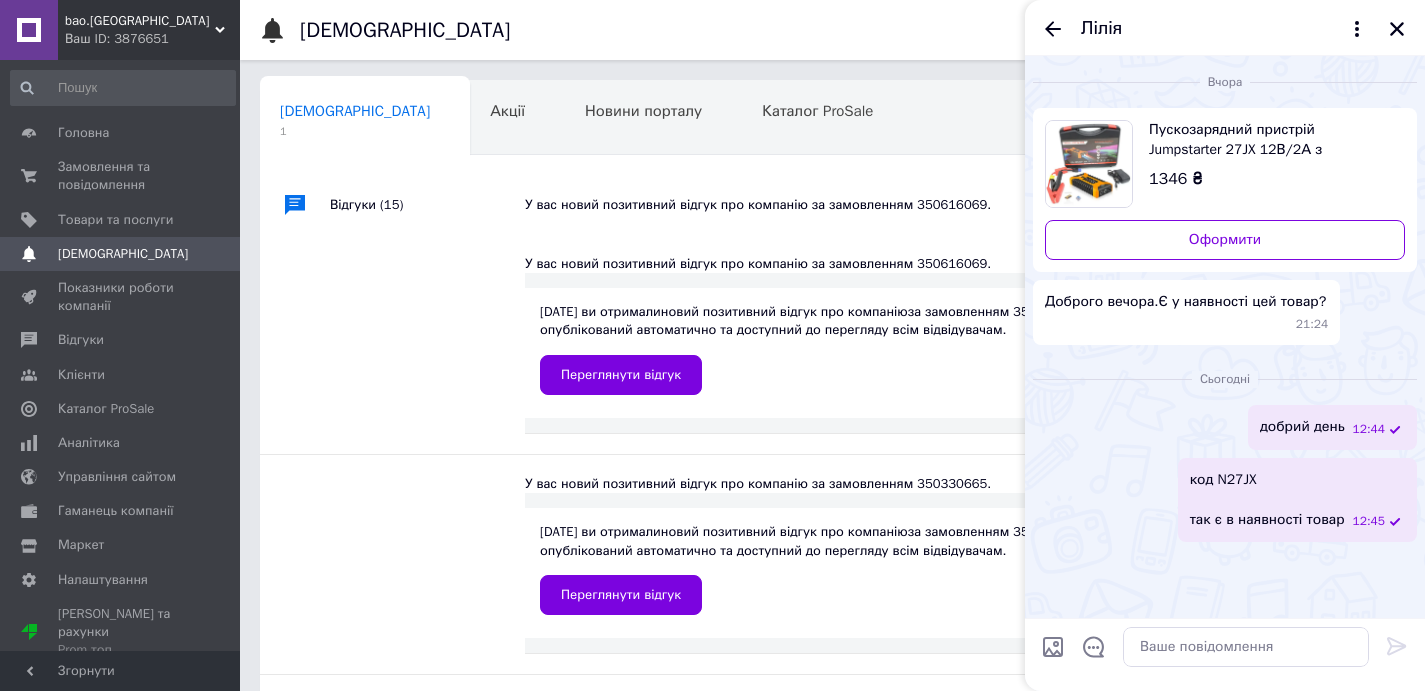 click on "Доброго вечора.Є у наявності цей товар? 21:24" at bounding box center [1186, 312] 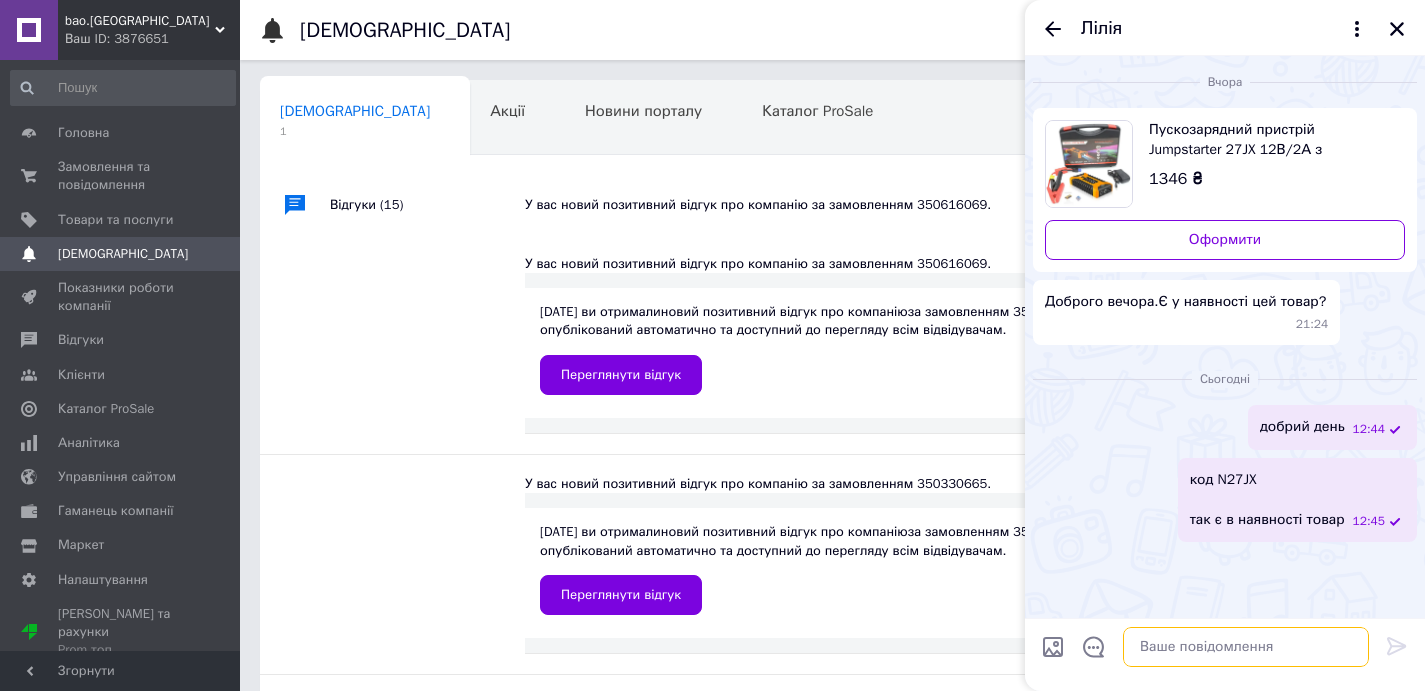click at bounding box center (1246, 647) 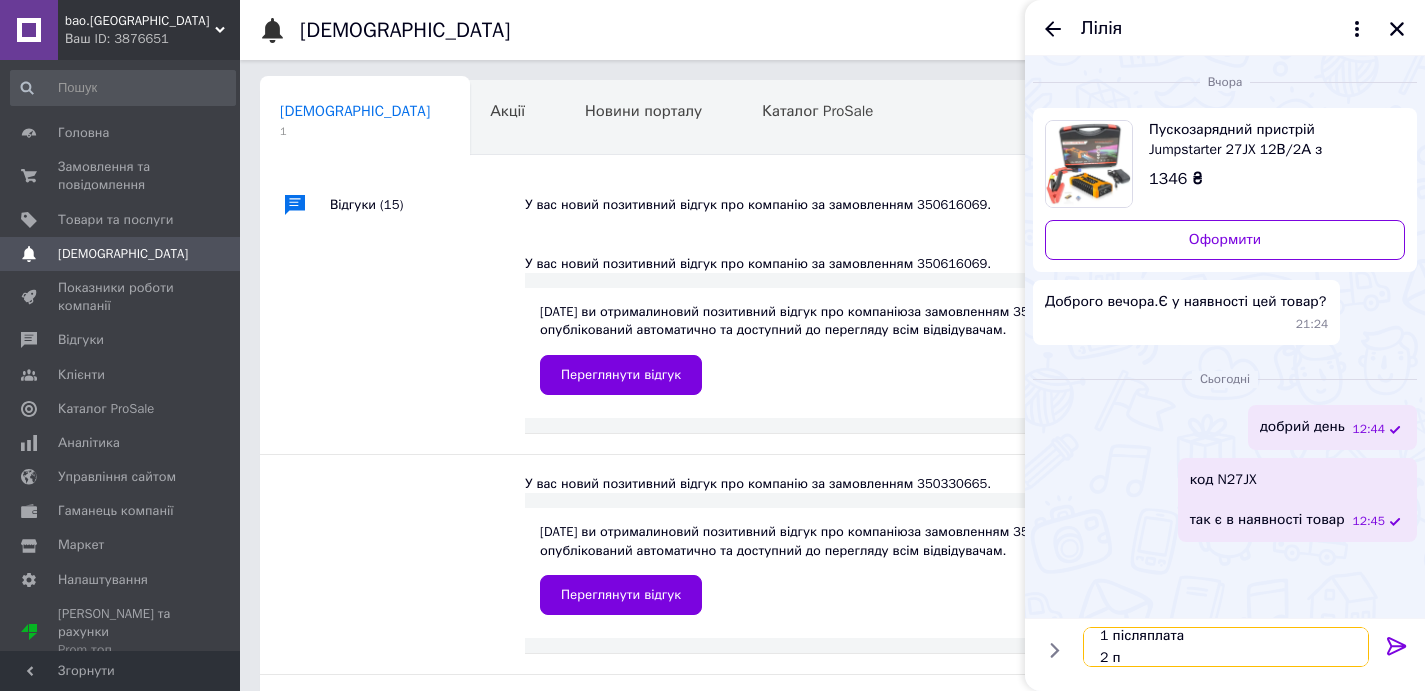 scroll, scrollTop: 24, scrollLeft: 0, axis: vertical 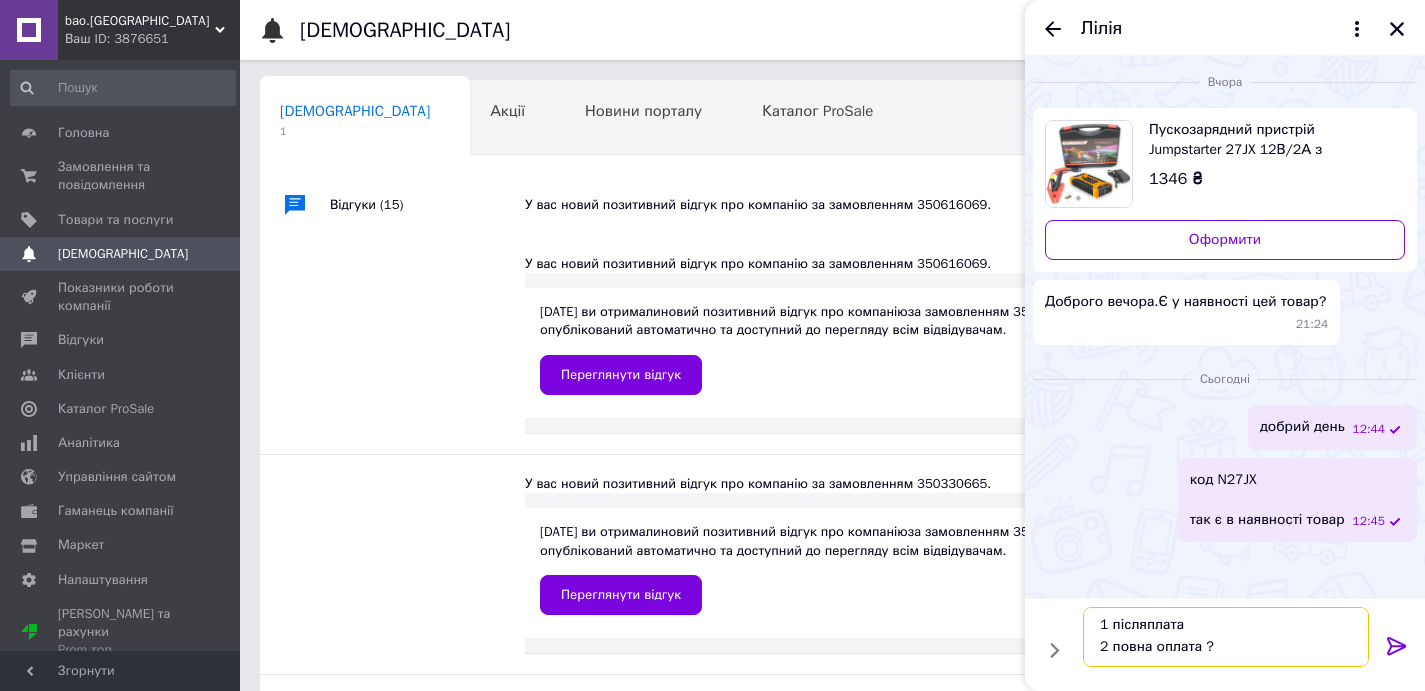 type on "як бажаете замовити
1 післяплата
2 повна оплата ?" 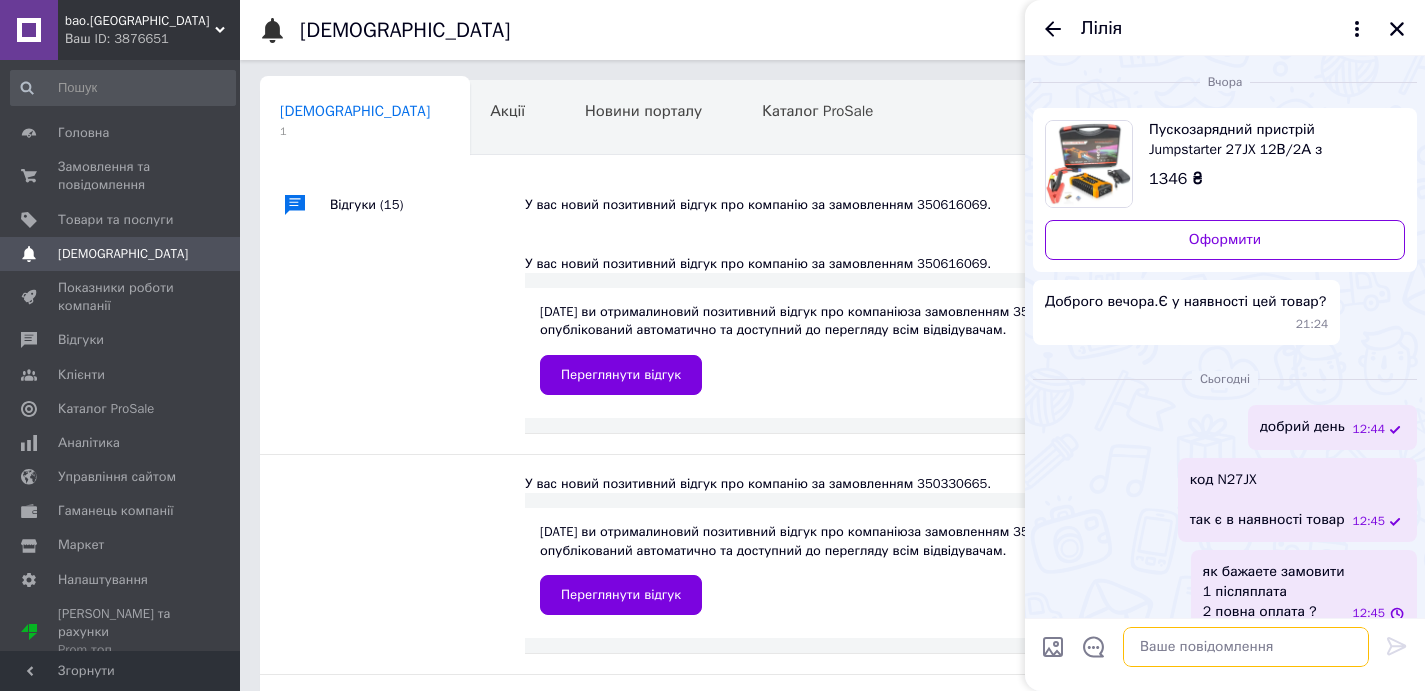scroll, scrollTop: 0, scrollLeft: 0, axis: both 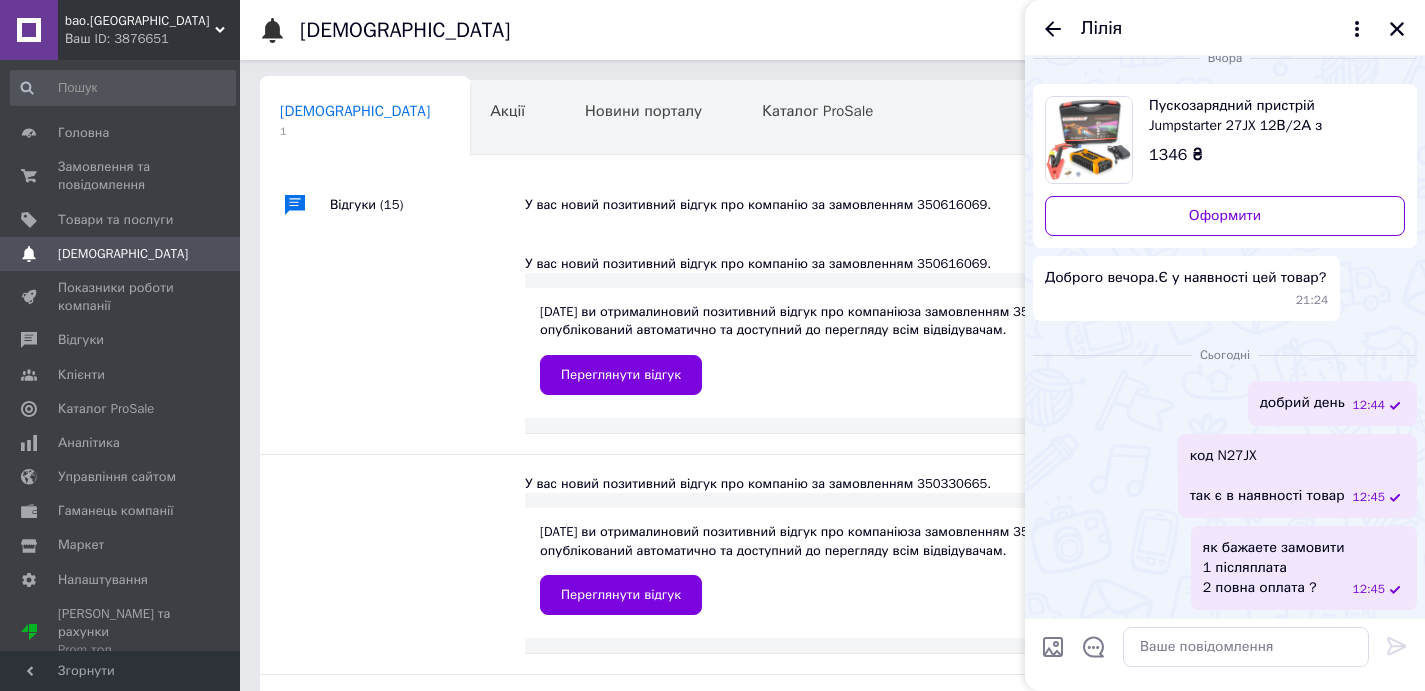 click on "Лілія" at bounding box center (1101, 29) 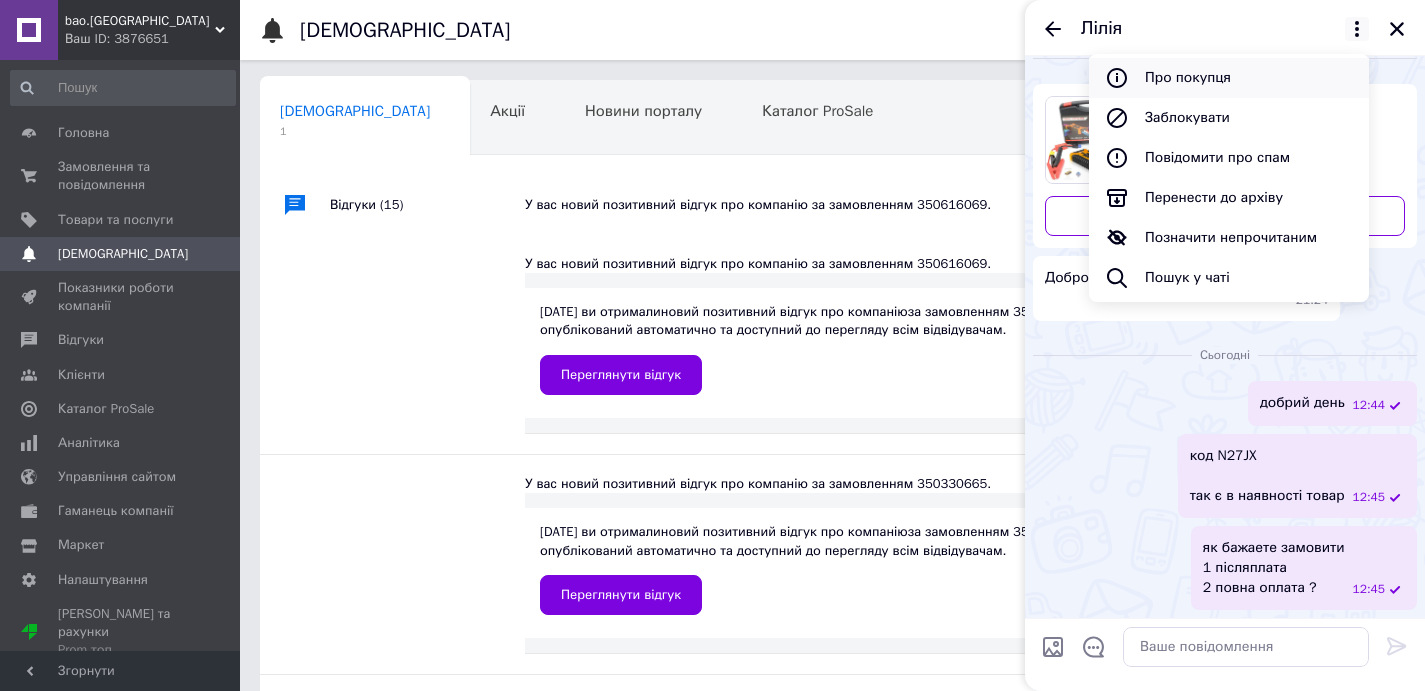 click on "Про покупця" at bounding box center (1229, 78) 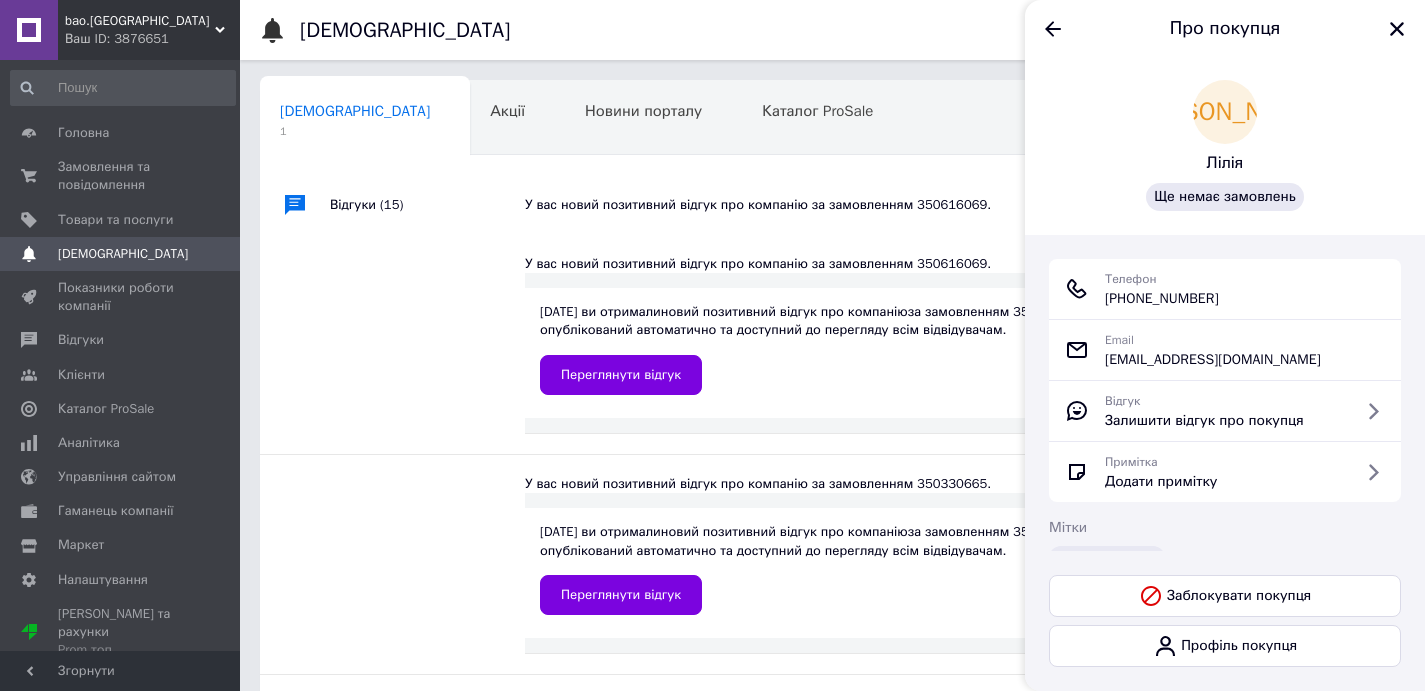 click on "Телефон +380 (96) 887-18-22" at bounding box center (1162, 289) 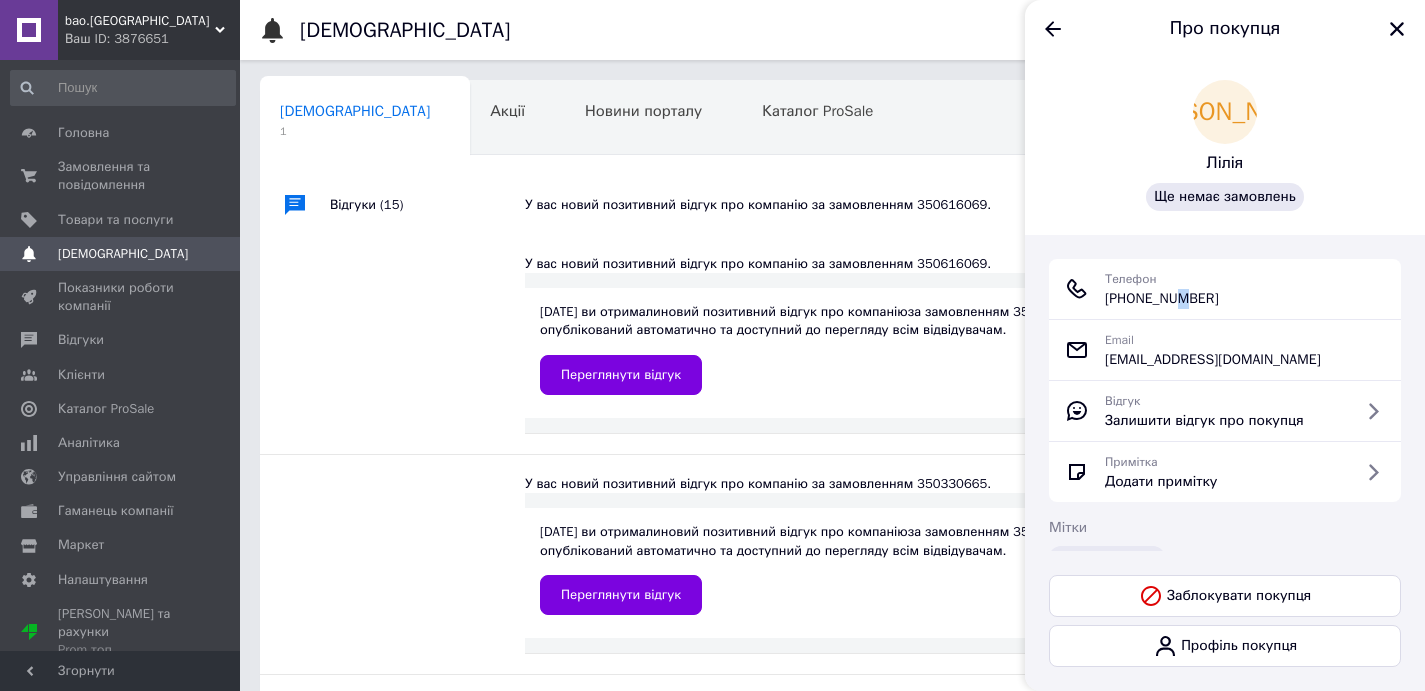 click on "+380 (96) 887-18-22" at bounding box center [1162, 299] 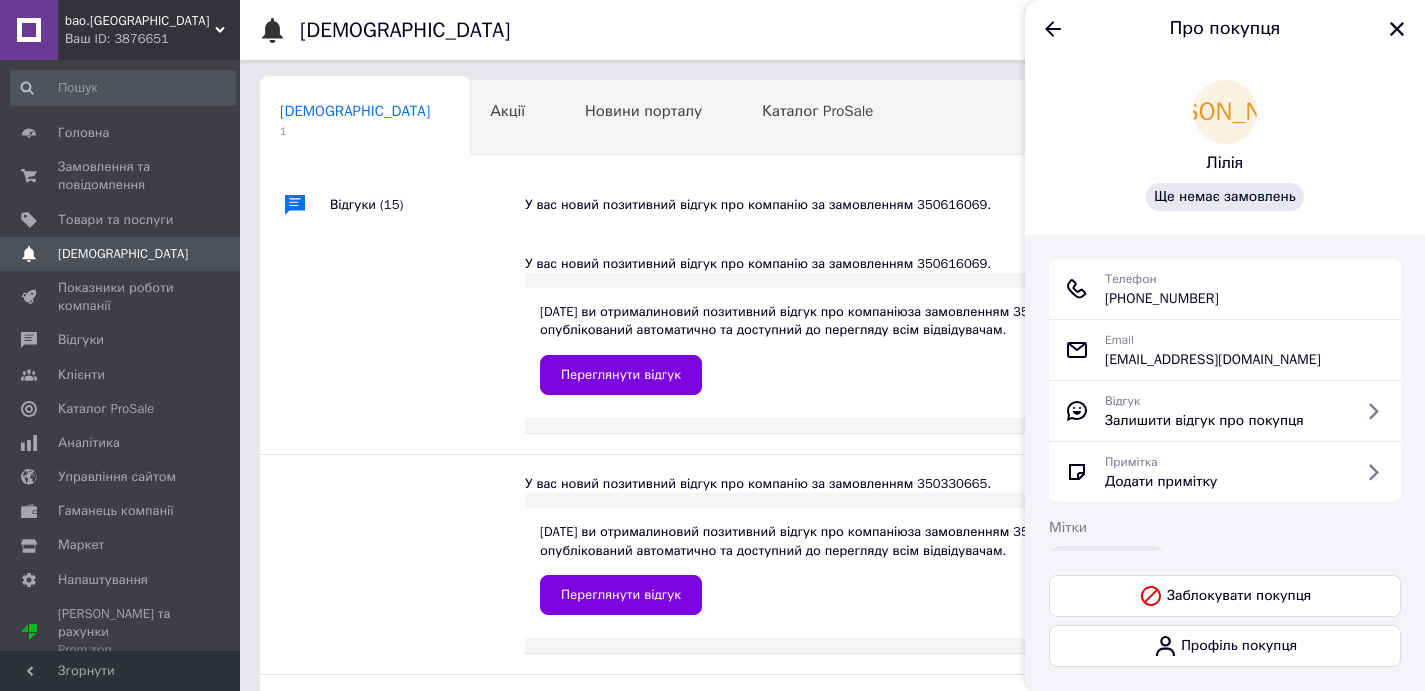 click on "+380 (96) 887-18-22" at bounding box center (1162, 299) 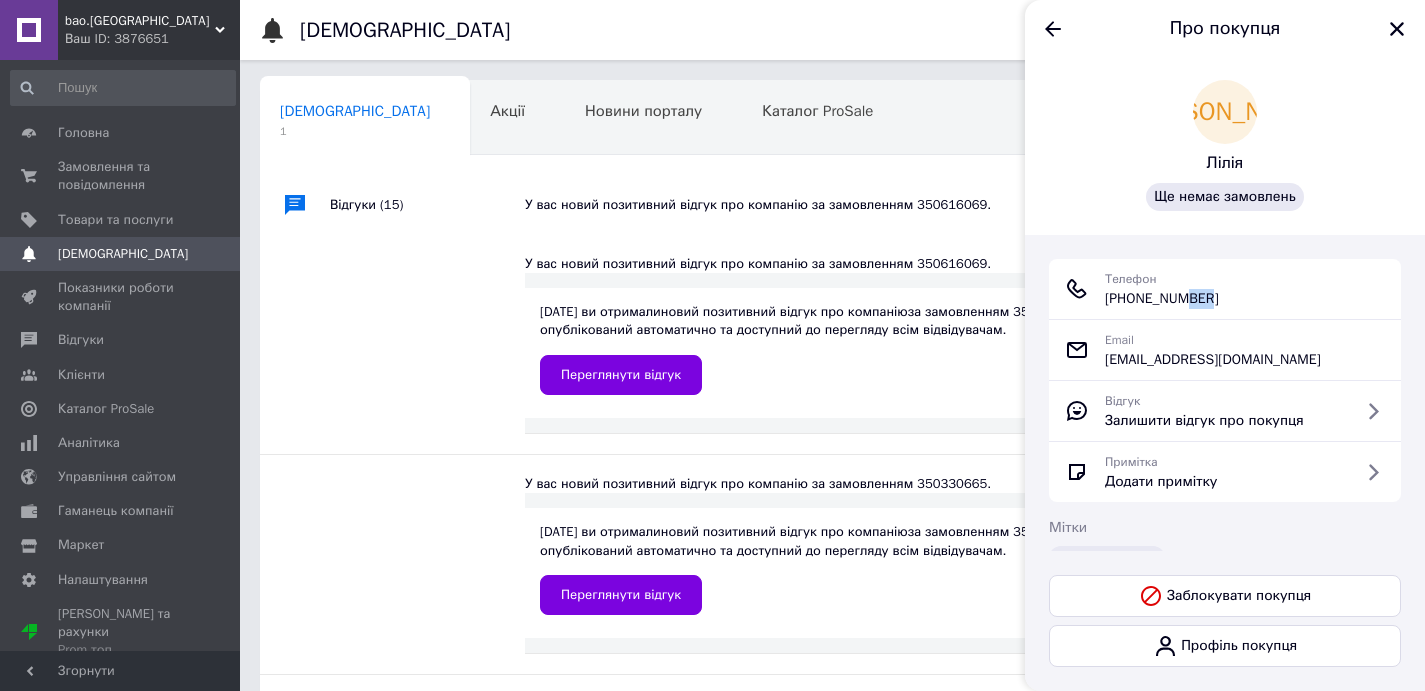 click on "+380 (96) 887-18-22" at bounding box center [1162, 299] 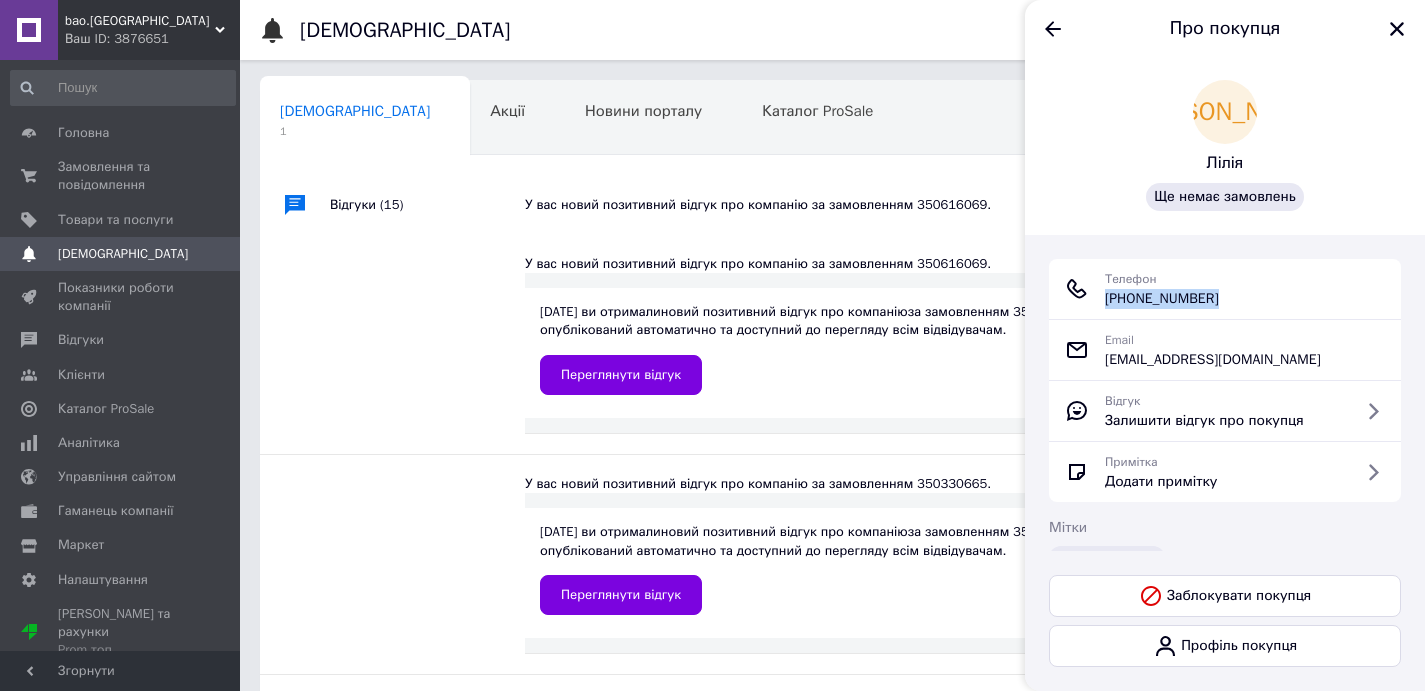 click on "+380 (96) 887-18-22" at bounding box center [1162, 299] 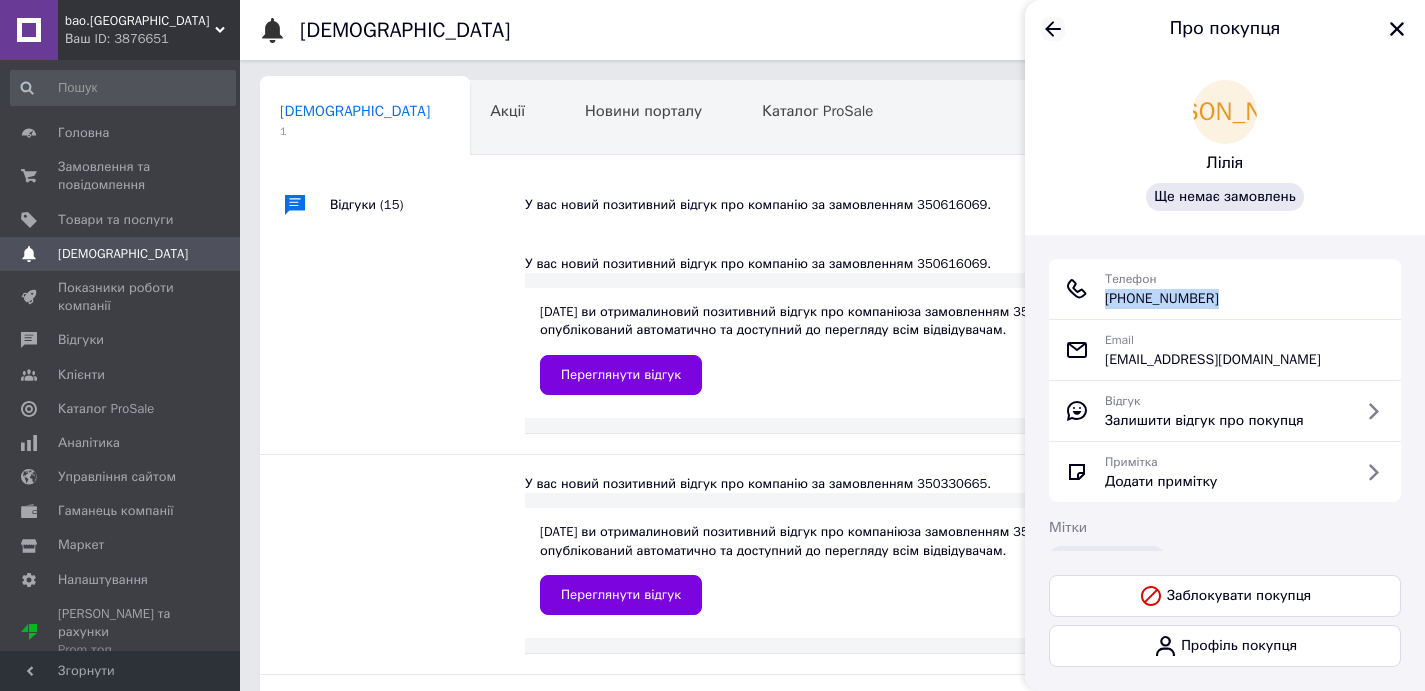 click 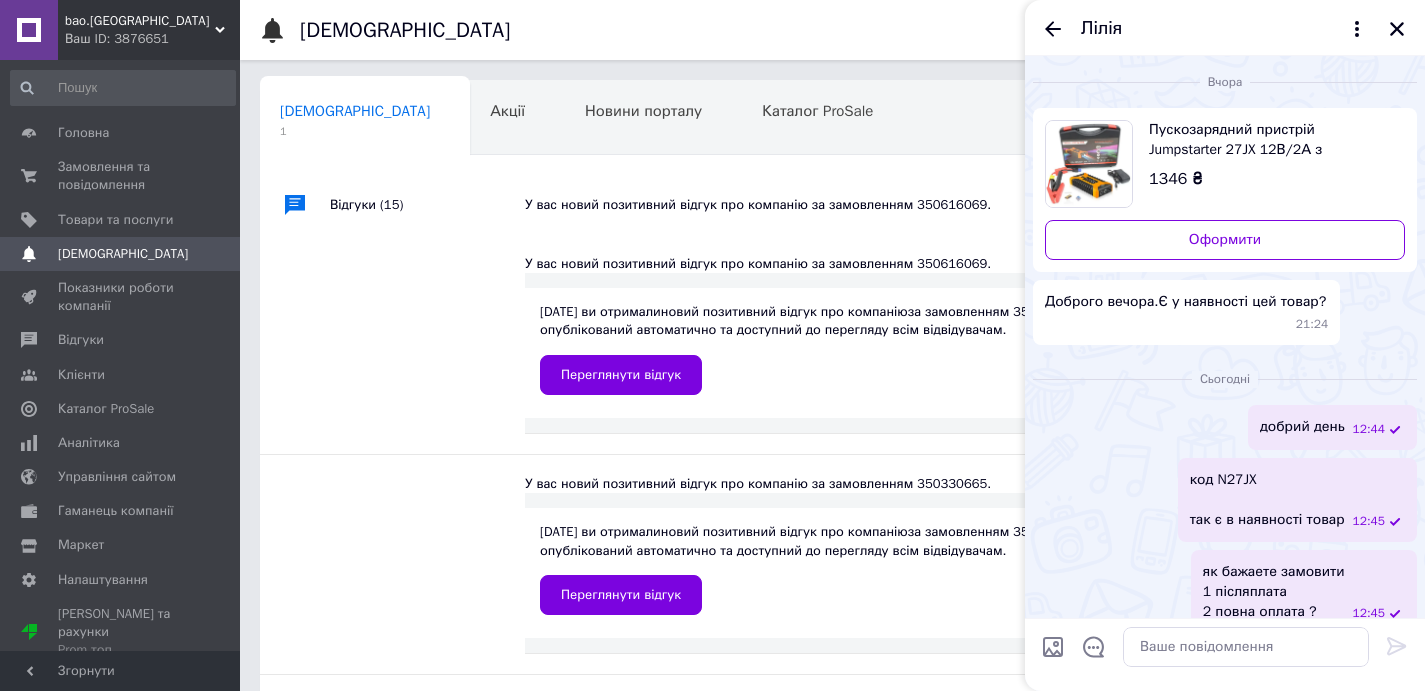 scroll, scrollTop: 24, scrollLeft: 0, axis: vertical 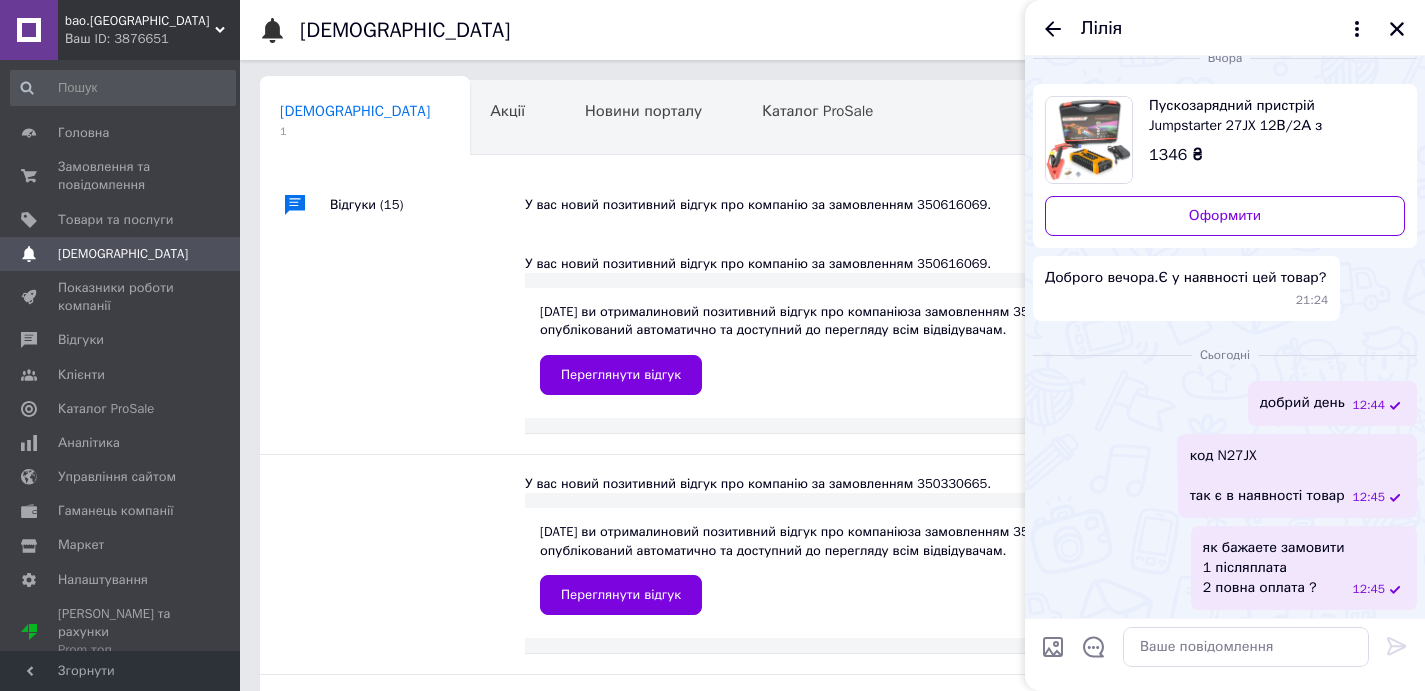 click on "добрий день 12:44" at bounding box center [1225, 403] 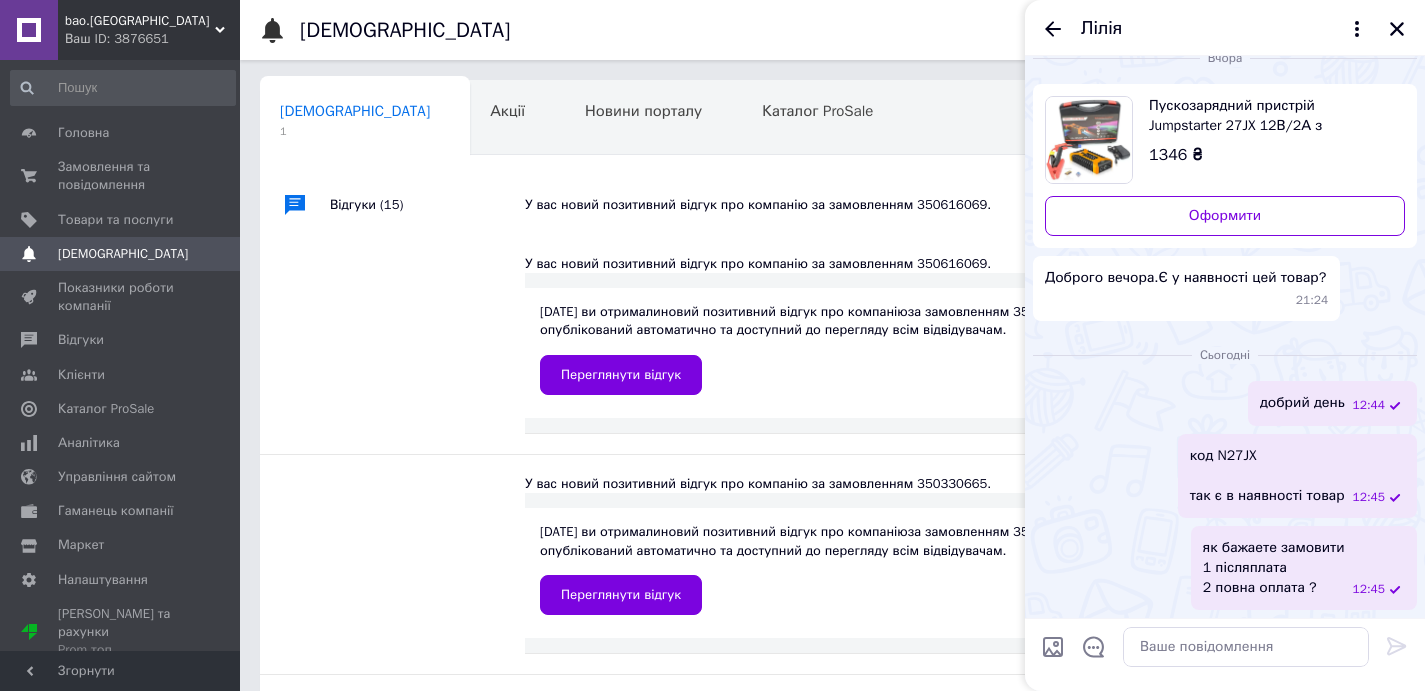 click on "добрий день" at bounding box center [1302, 403] 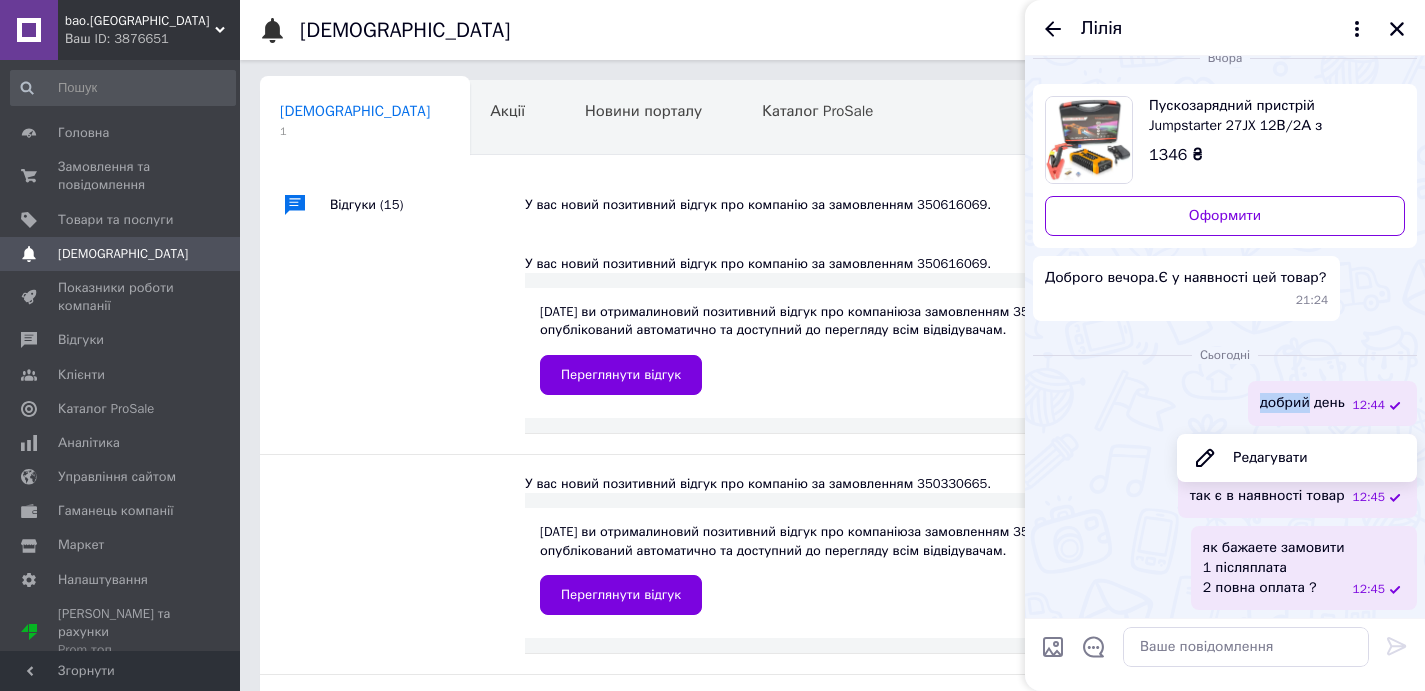 click on "добрий день" at bounding box center [1302, 403] 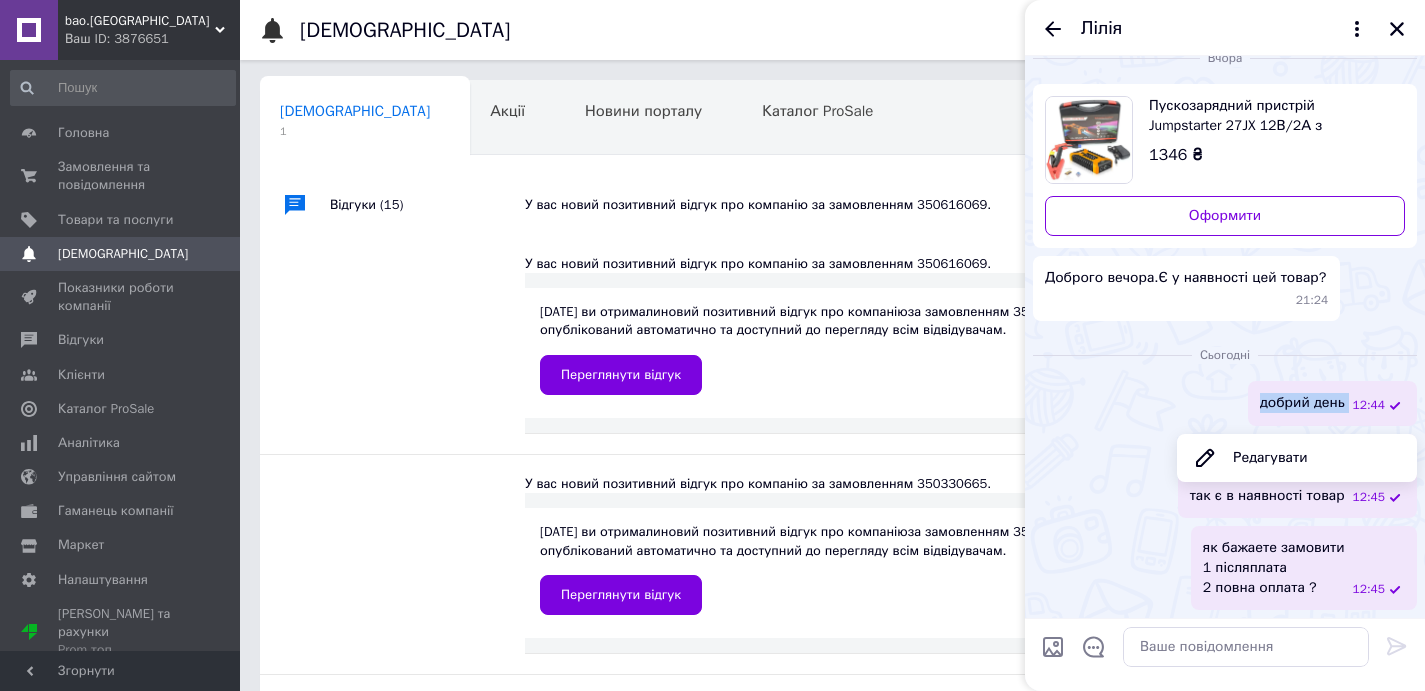 click on "добрий день" at bounding box center [1302, 403] 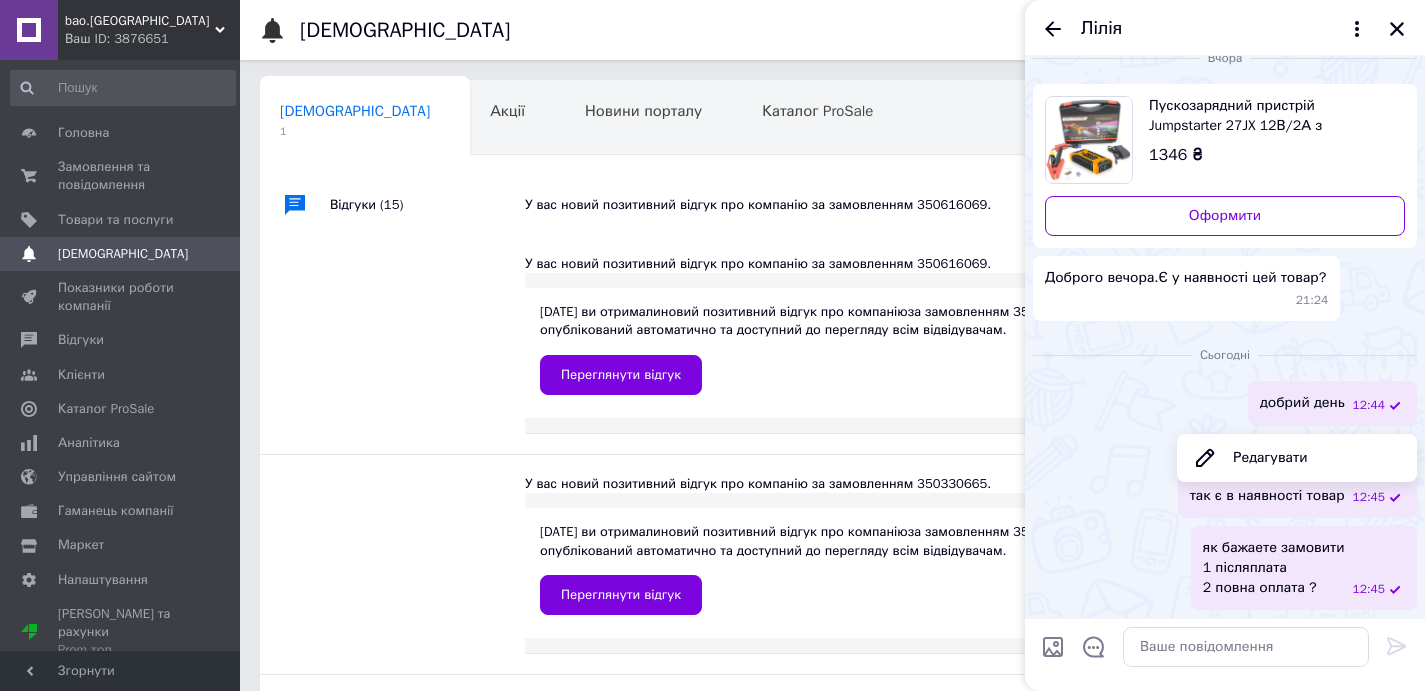 click on "добрий день 12:44" at bounding box center [1225, 403] 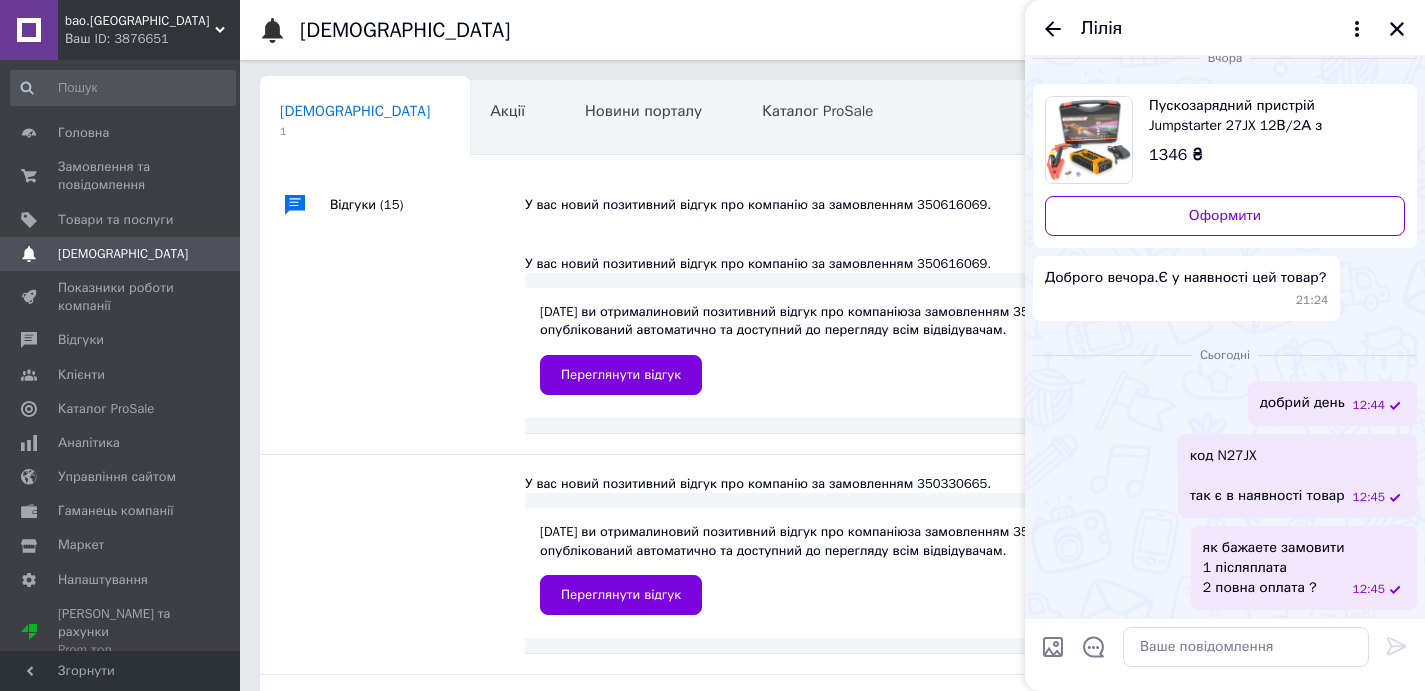 click on "код N27JX так є в наявності товар 12:45" at bounding box center (1225, 476) 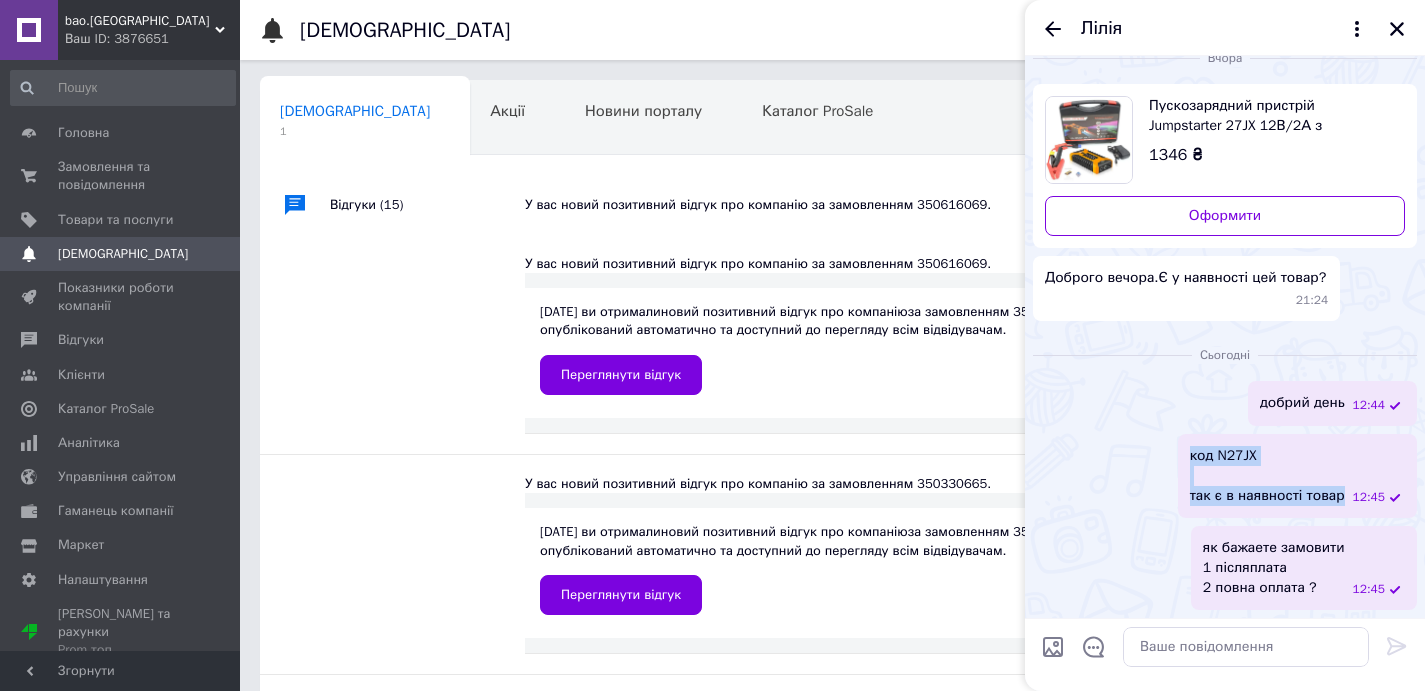 drag, startPoint x: 1190, startPoint y: 458, endPoint x: 1342, endPoint y: 489, distance: 155.12898 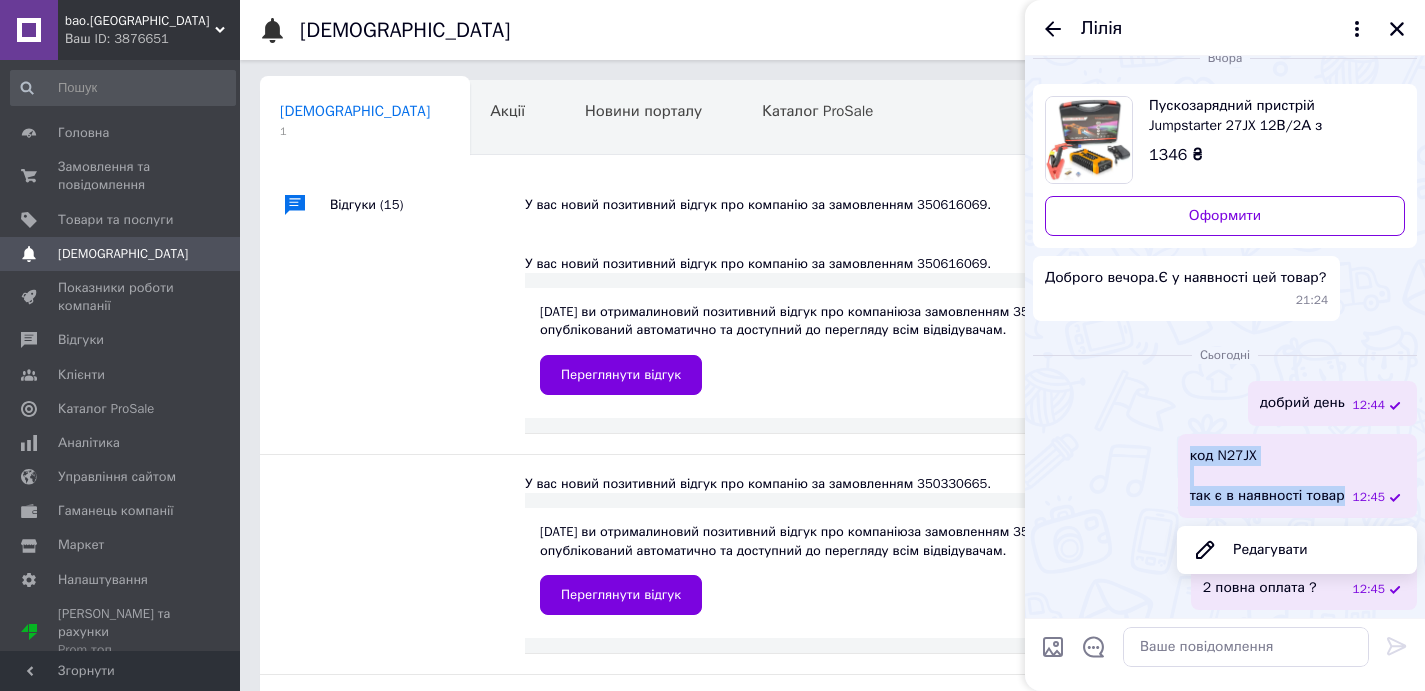 copy on "код N27JX так є в наявності товар" 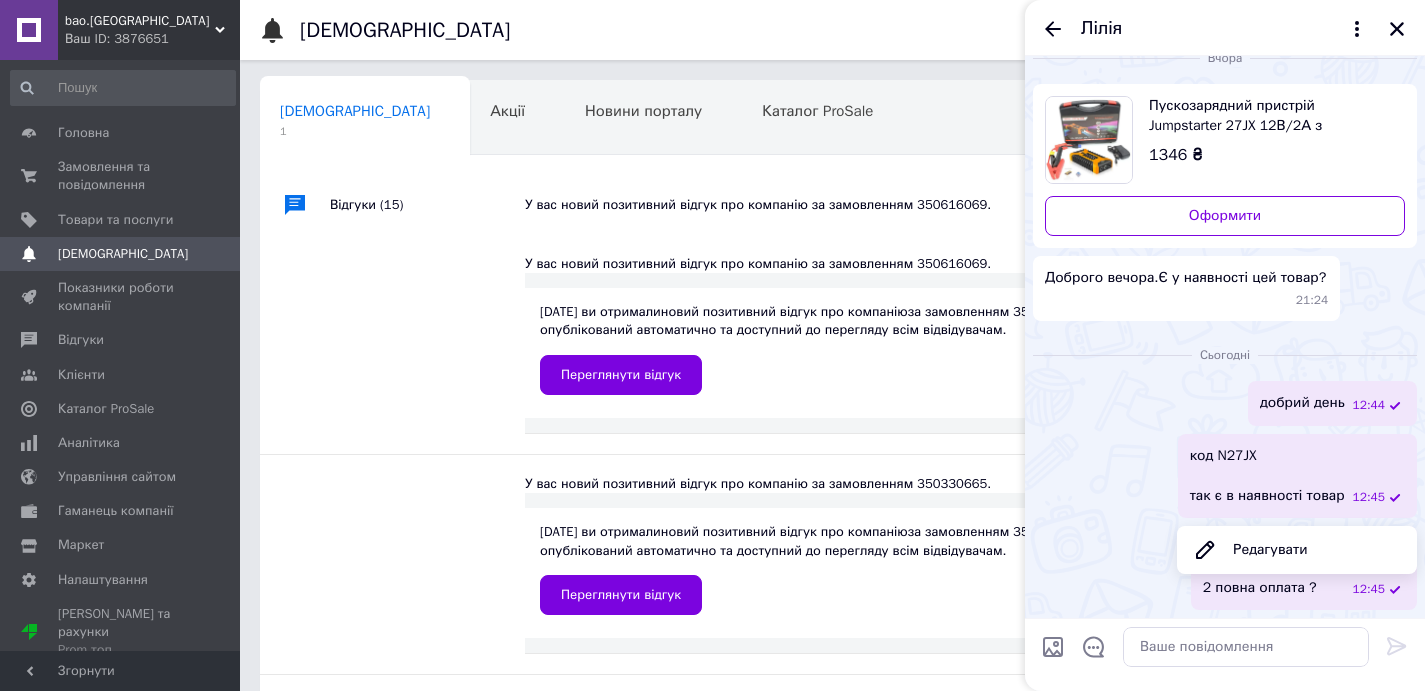 click on "добрий день 12:44" at bounding box center [1225, 403] 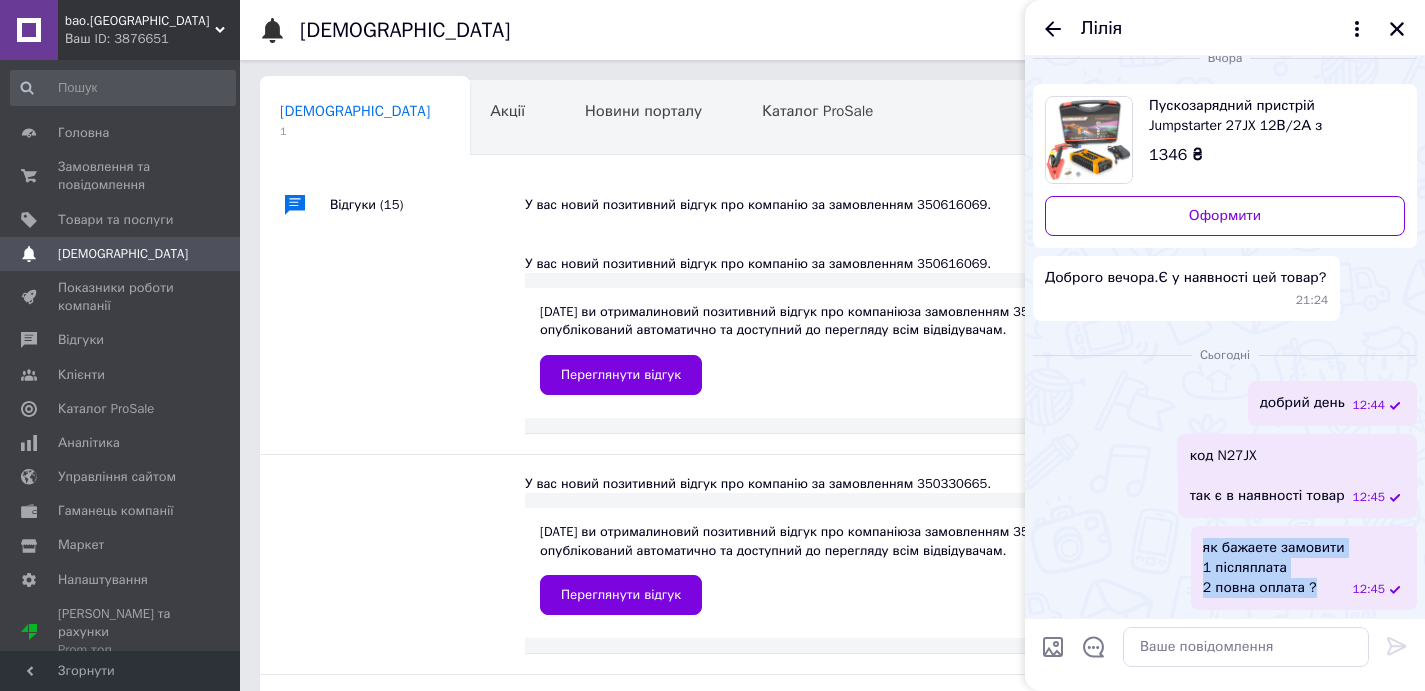 drag, startPoint x: 1204, startPoint y: 547, endPoint x: 1332, endPoint y: 599, distance: 138.15933 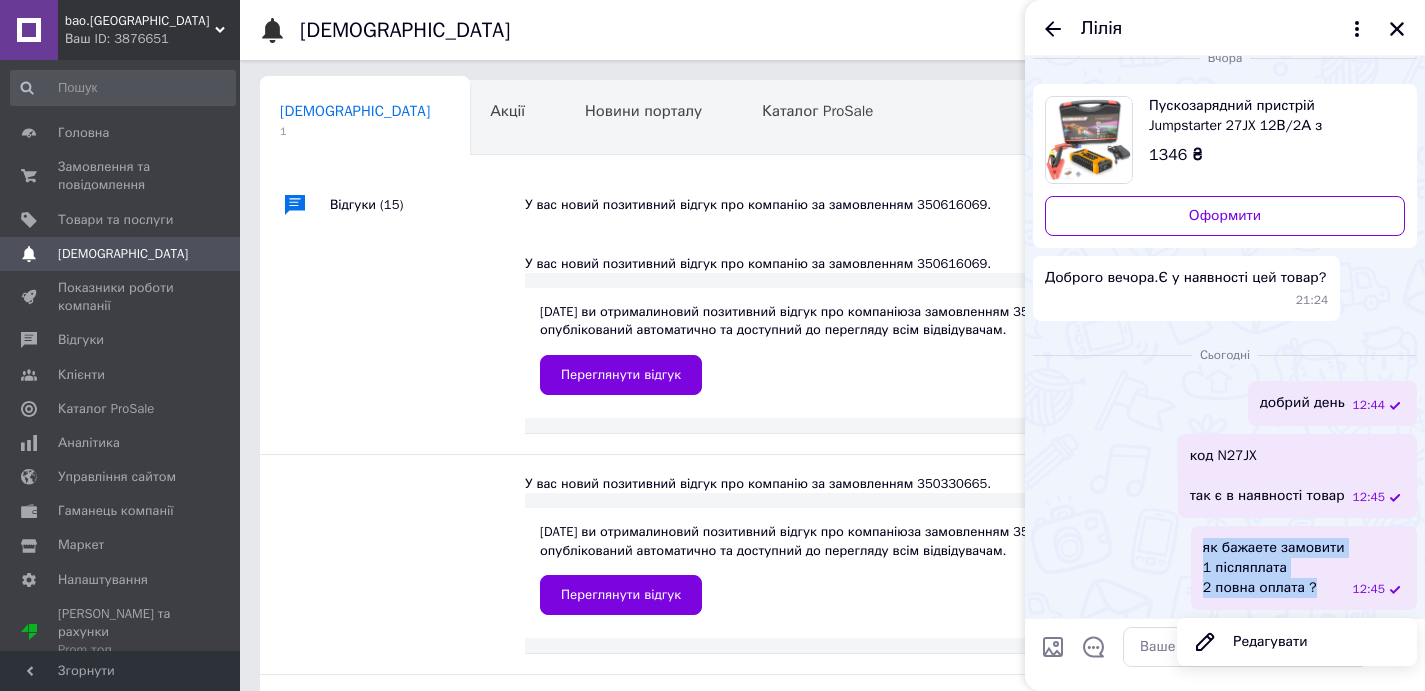 copy on "як бажаете замовити  1 післяплата  2 повна оплата ?" 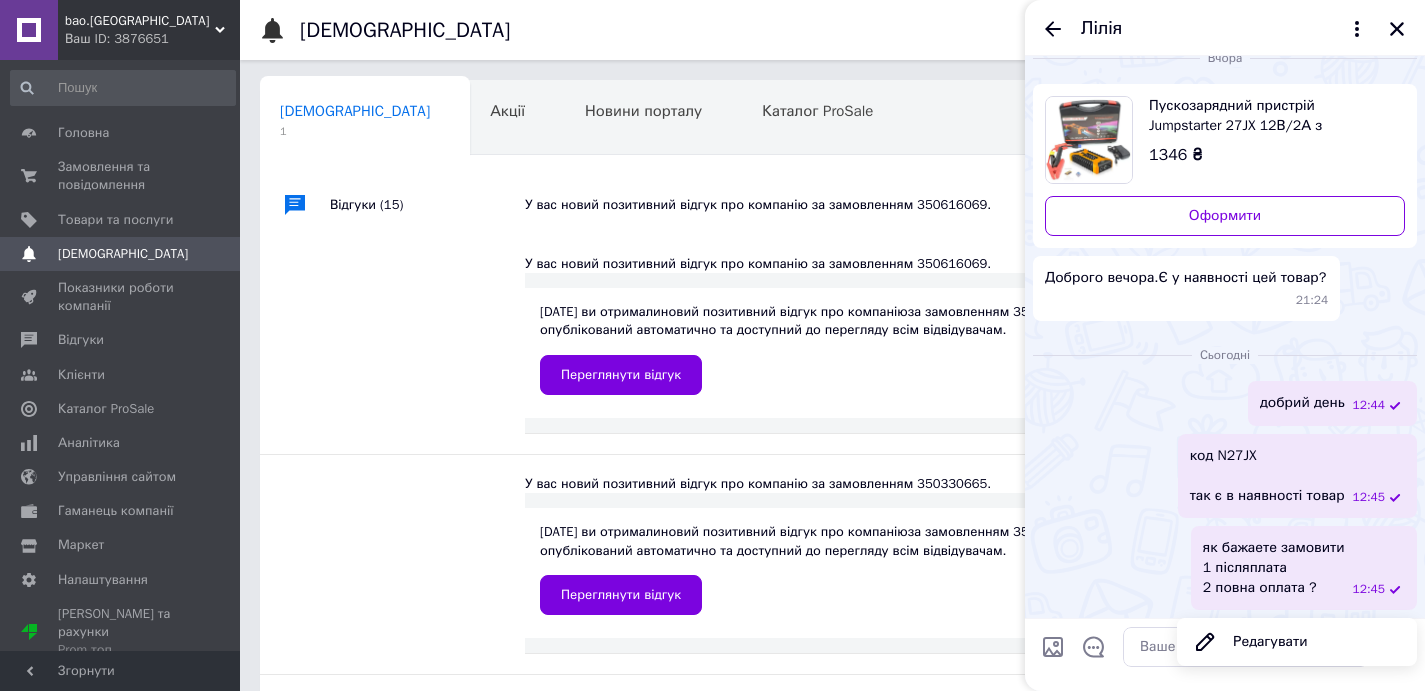 drag, startPoint x: 1118, startPoint y: 569, endPoint x: 1050, endPoint y: 606, distance: 77.41447 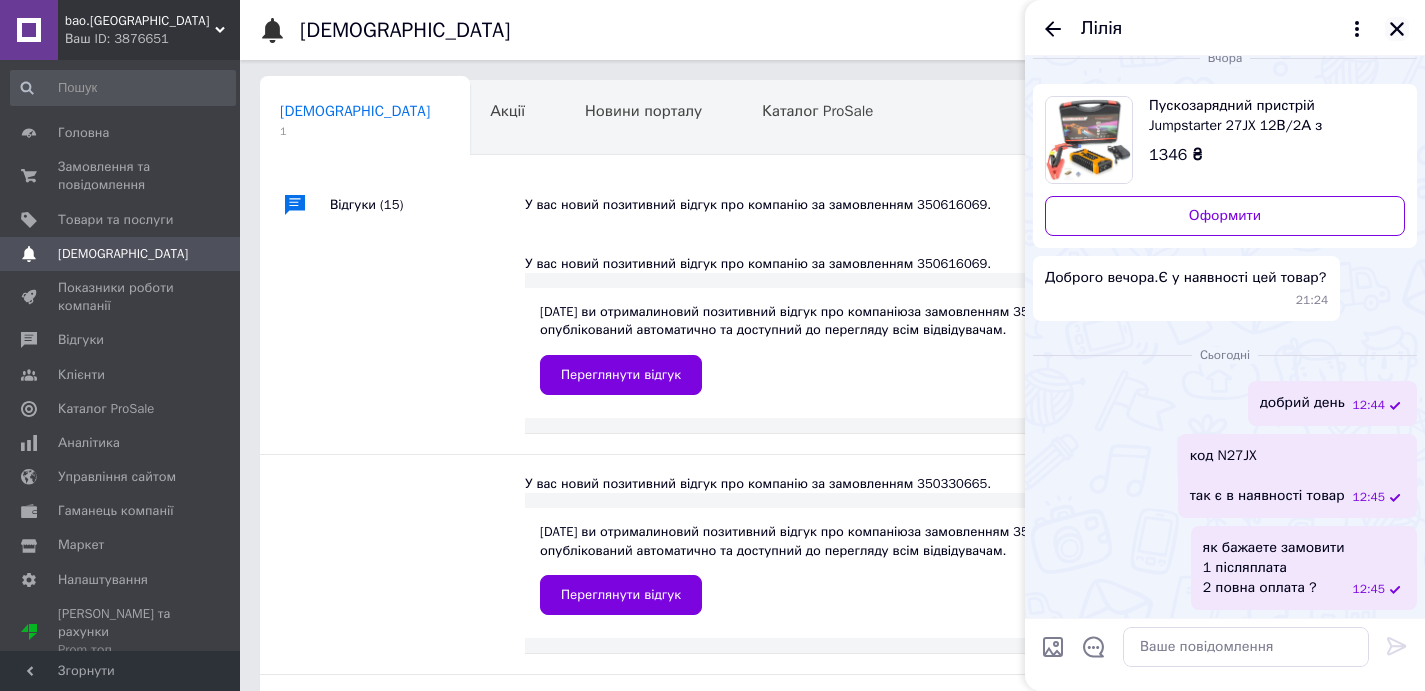 click 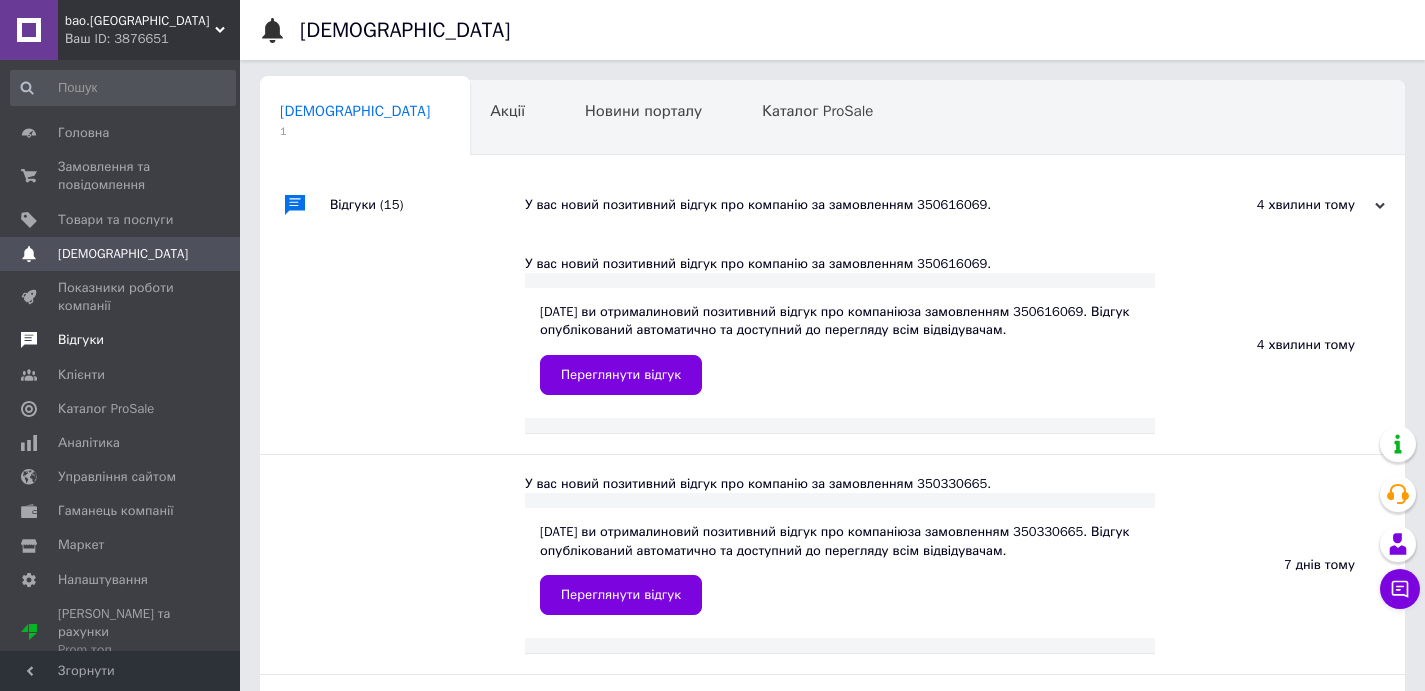 click on "Відгуки" at bounding box center [81, 340] 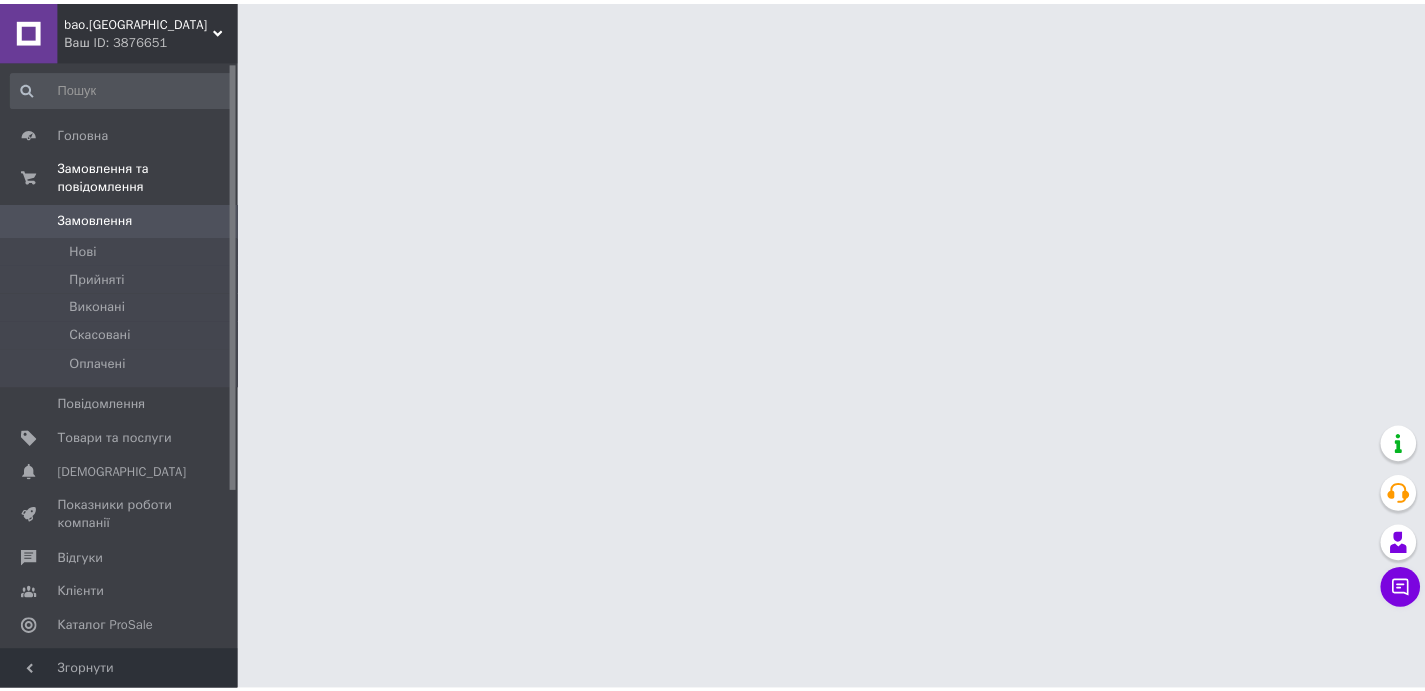 scroll, scrollTop: 0, scrollLeft: 0, axis: both 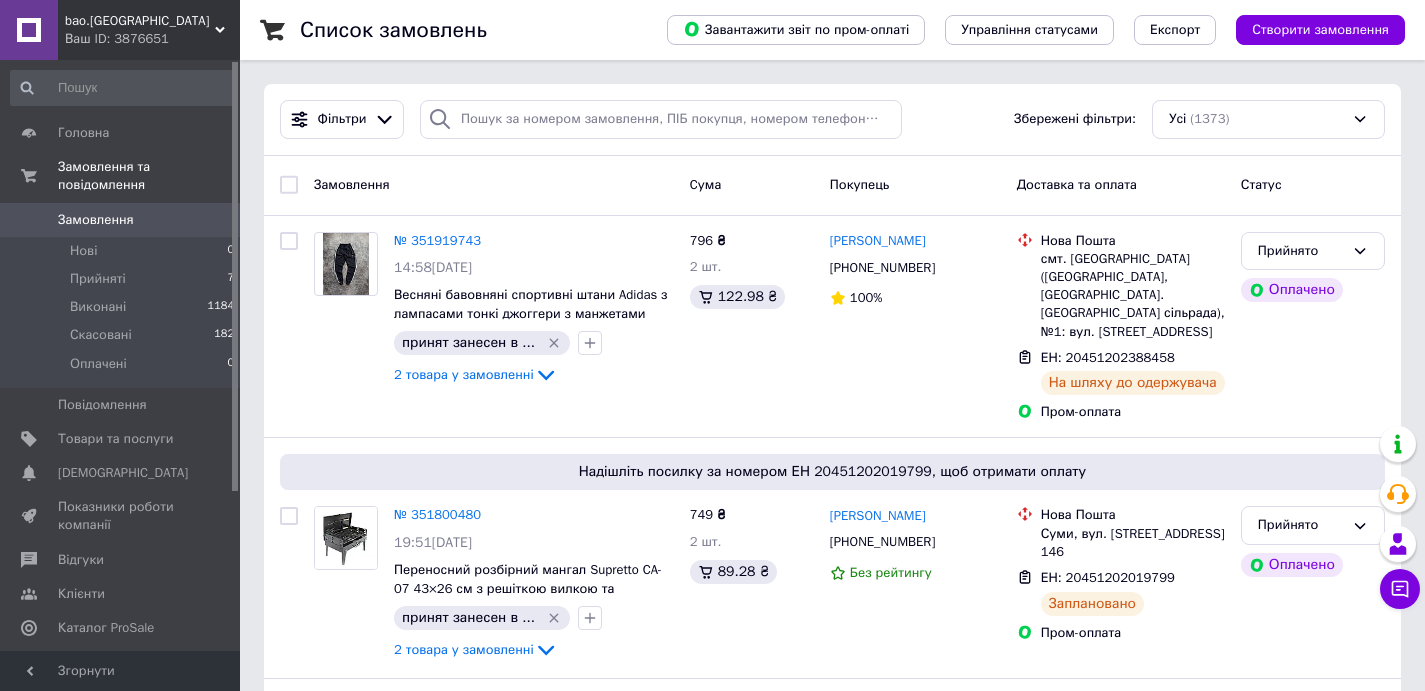 click on "Фільтри Збережені фільтри: Усі (1373)" at bounding box center (832, 119) 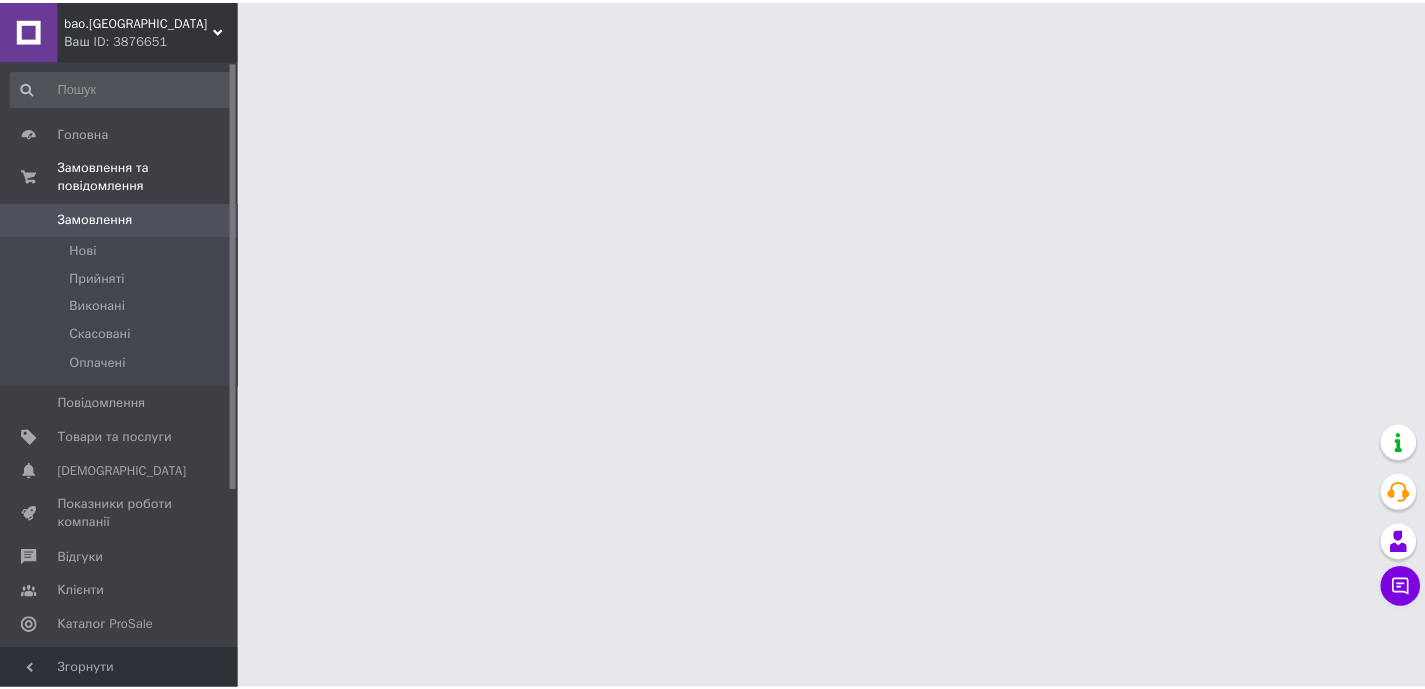 scroll, scrollTop: 0, scrollLeft: 0, axis: both 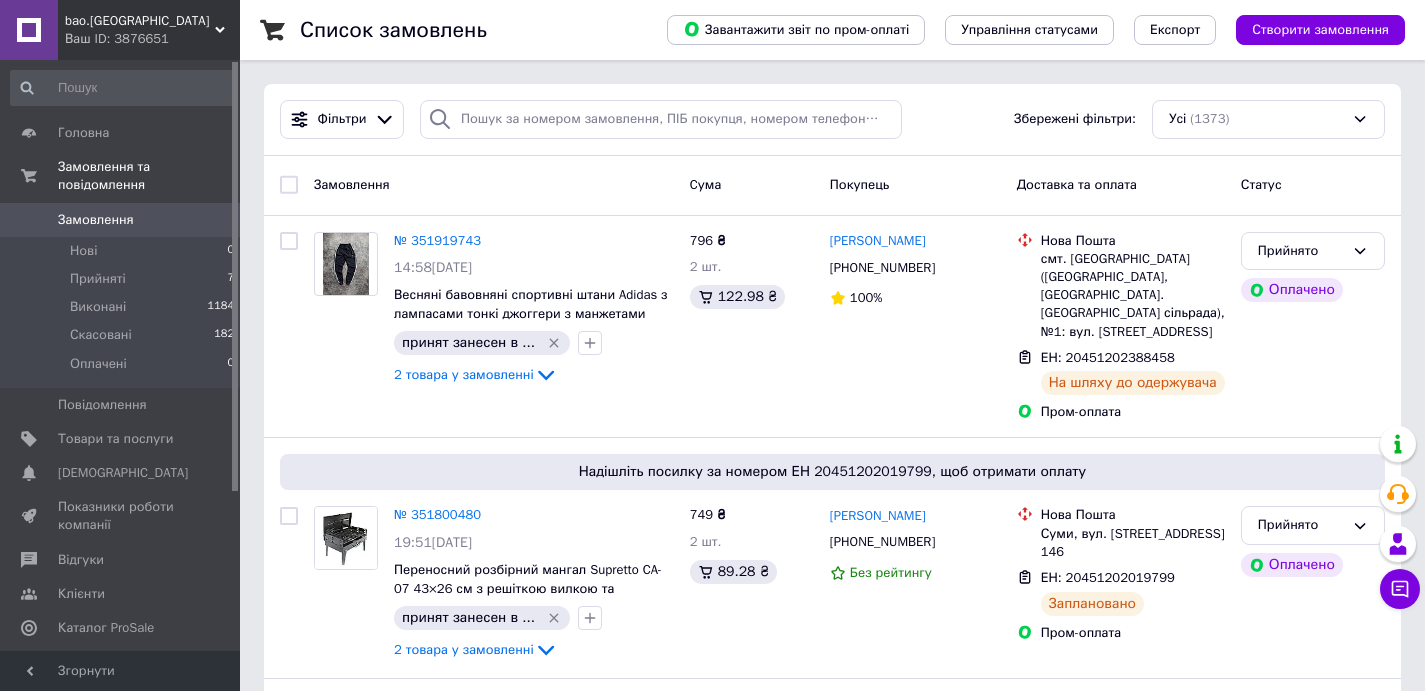 click on "Фільтри Збережені фільтри: Усі (1373)" at bounding box center (832, 119) 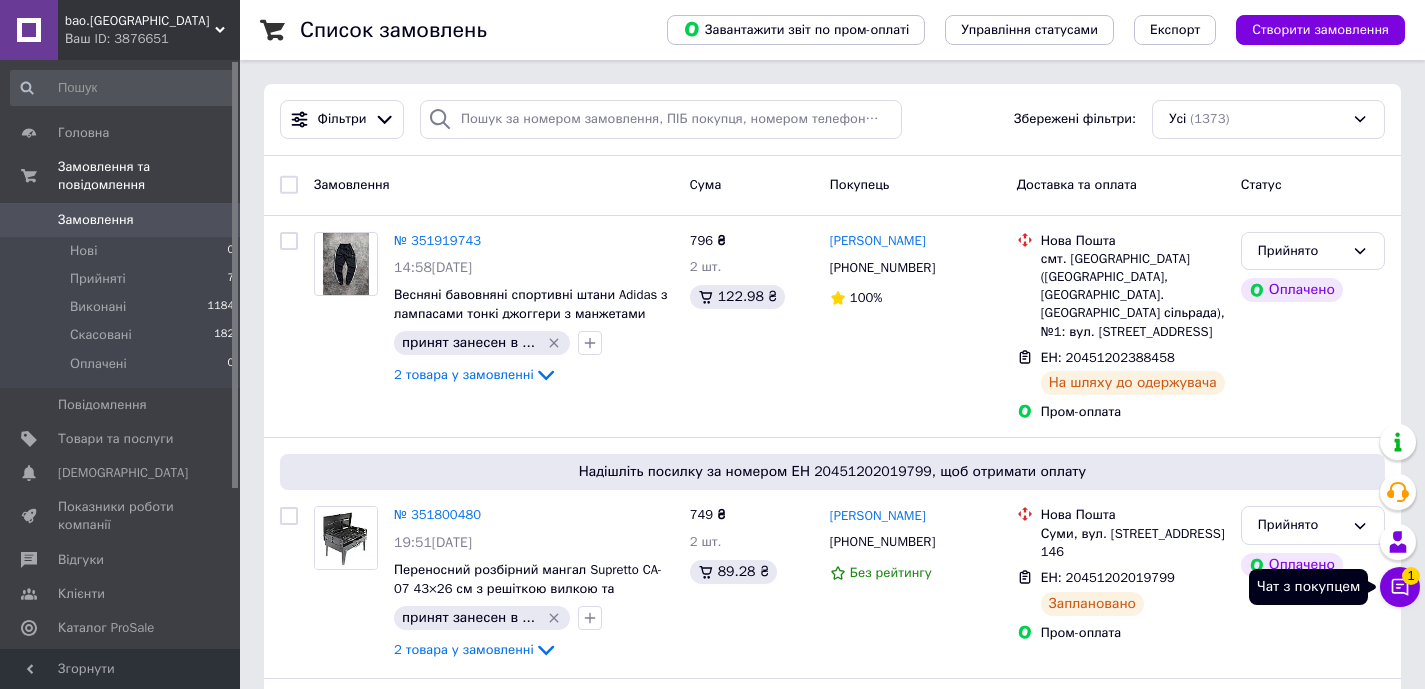 click 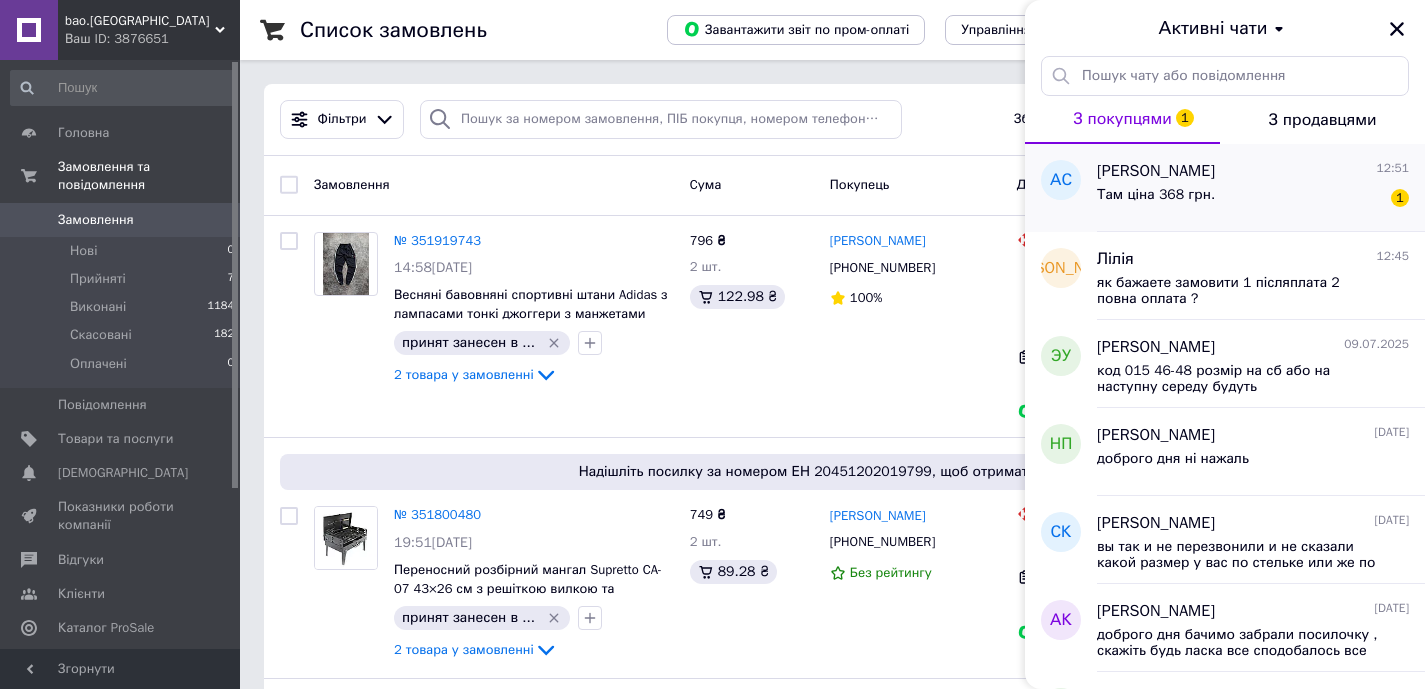 click on "Там ціна 368 грн. 1" at bounding box center [1253, 199] 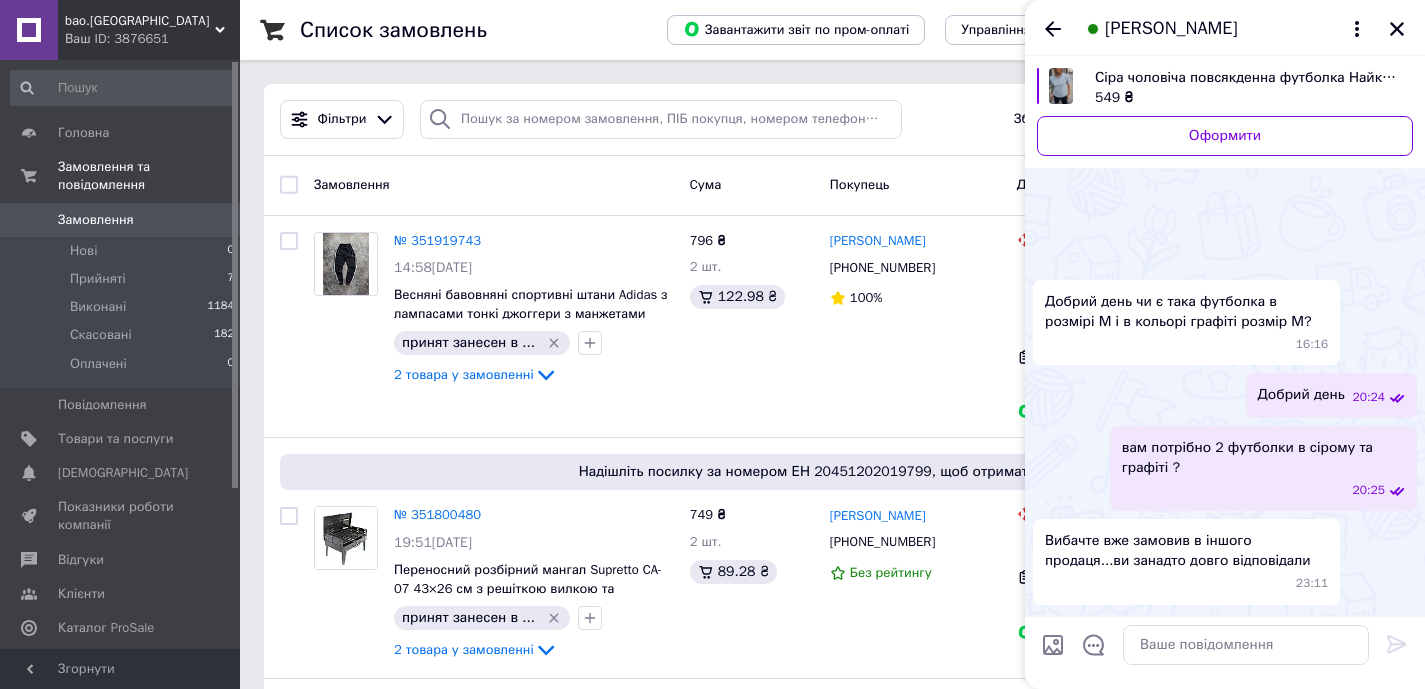 scroll, scrollTop: 284, scrollLeft: 0, axis: vertical 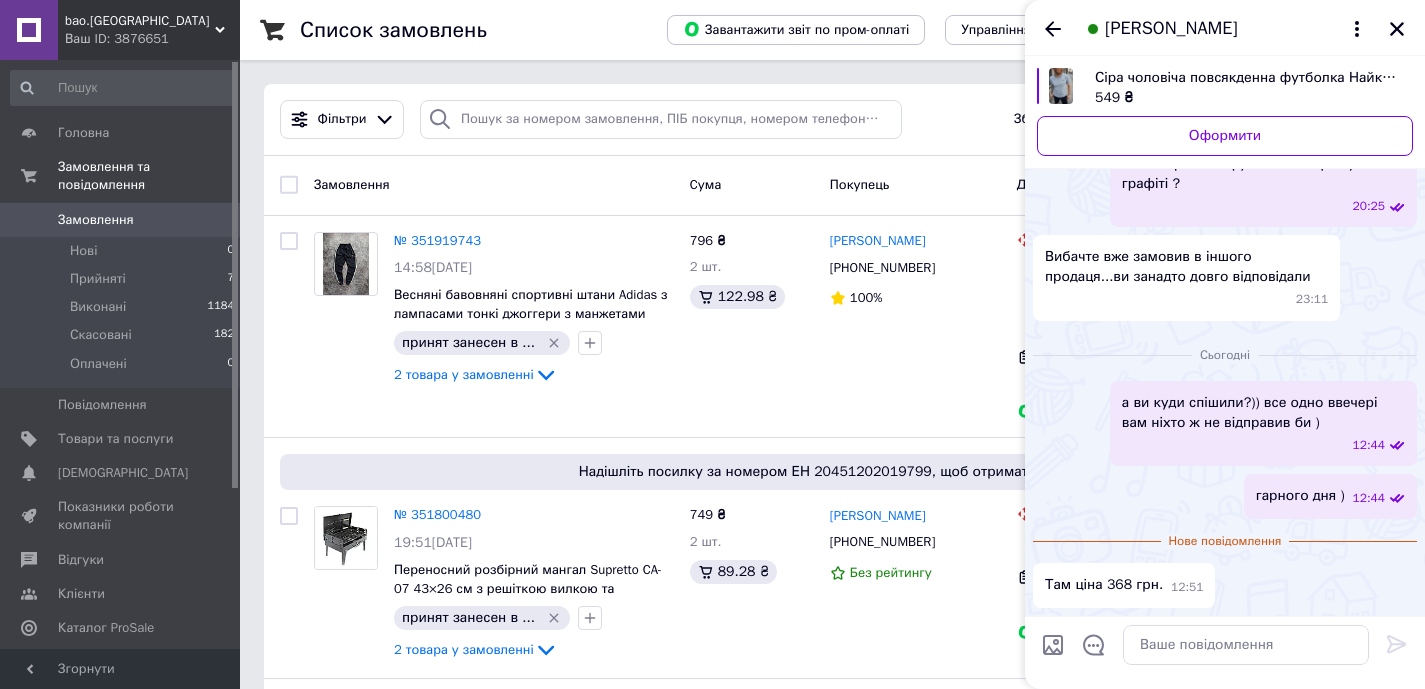 click on "гарного дня ) 12:44" at bounding box center [1225, 496] 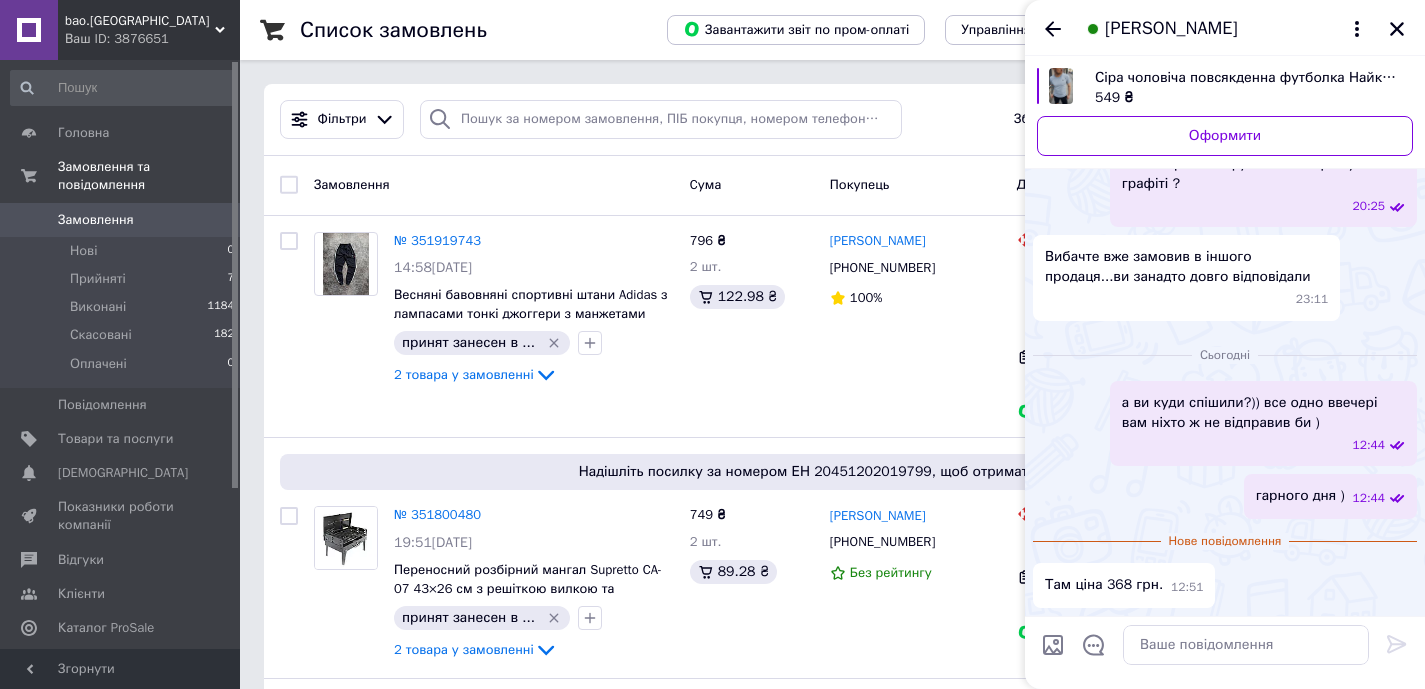 click on "Вчора Сіра чоловіча повсякденна футболка Найк, футболка сіра чоловіча Nike 549 ₴ Оформити Добрий день чи є така футболка в розмірі М і в кольорі графіті розмір М? 16:16 Добрий день 20:24 вам потрібно 2 футболки в [GEOGRAPHIC_DATA] та графіті ? 20:25 Вибачте вже замовив в іншого продаця...ви занадто довго відповідали 23:11" at bounding box center (1225, 50) 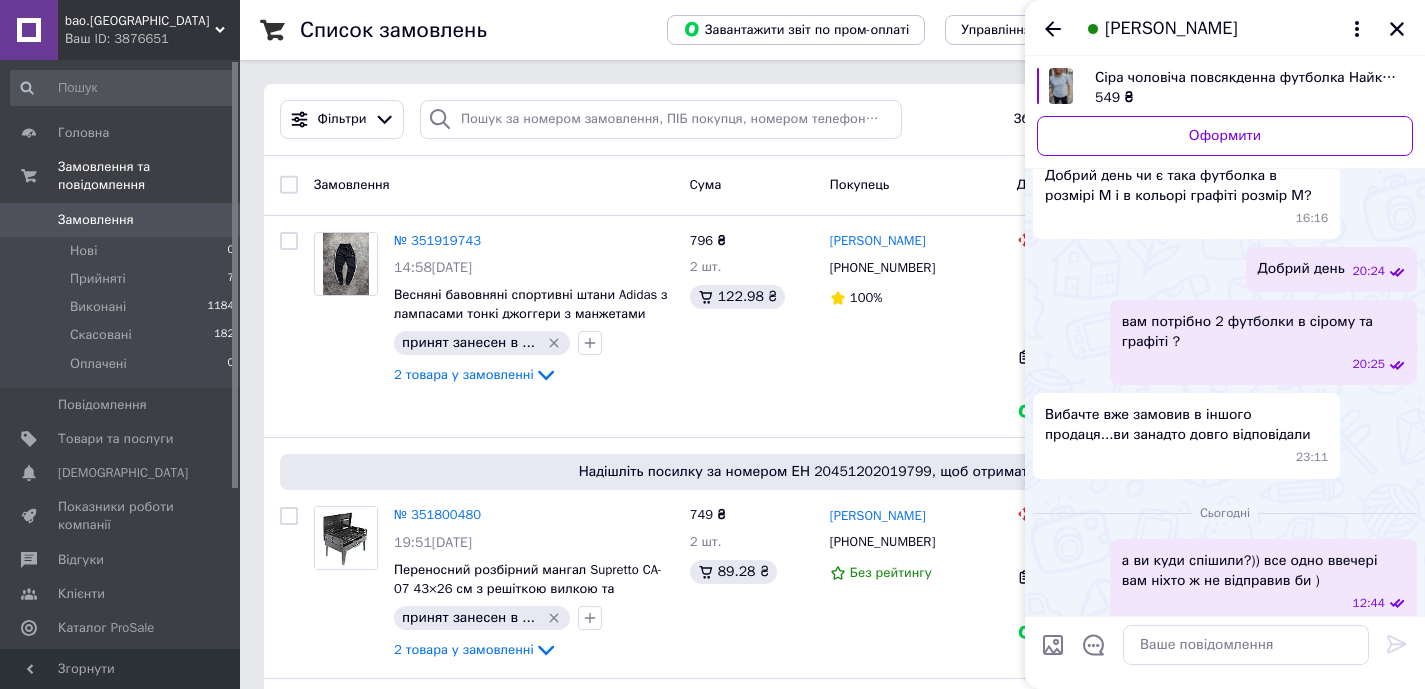scroll, scrollTop: 233, scrollLeft: 0, axis: vertical 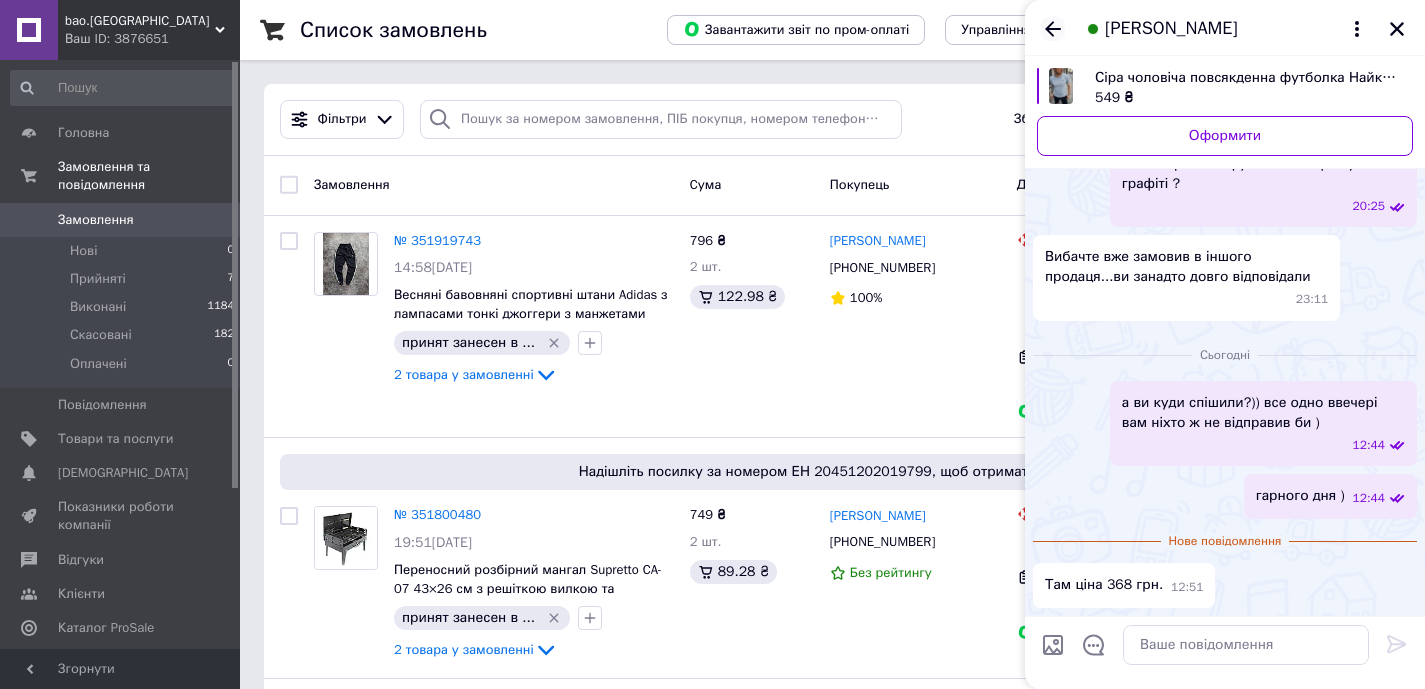 click 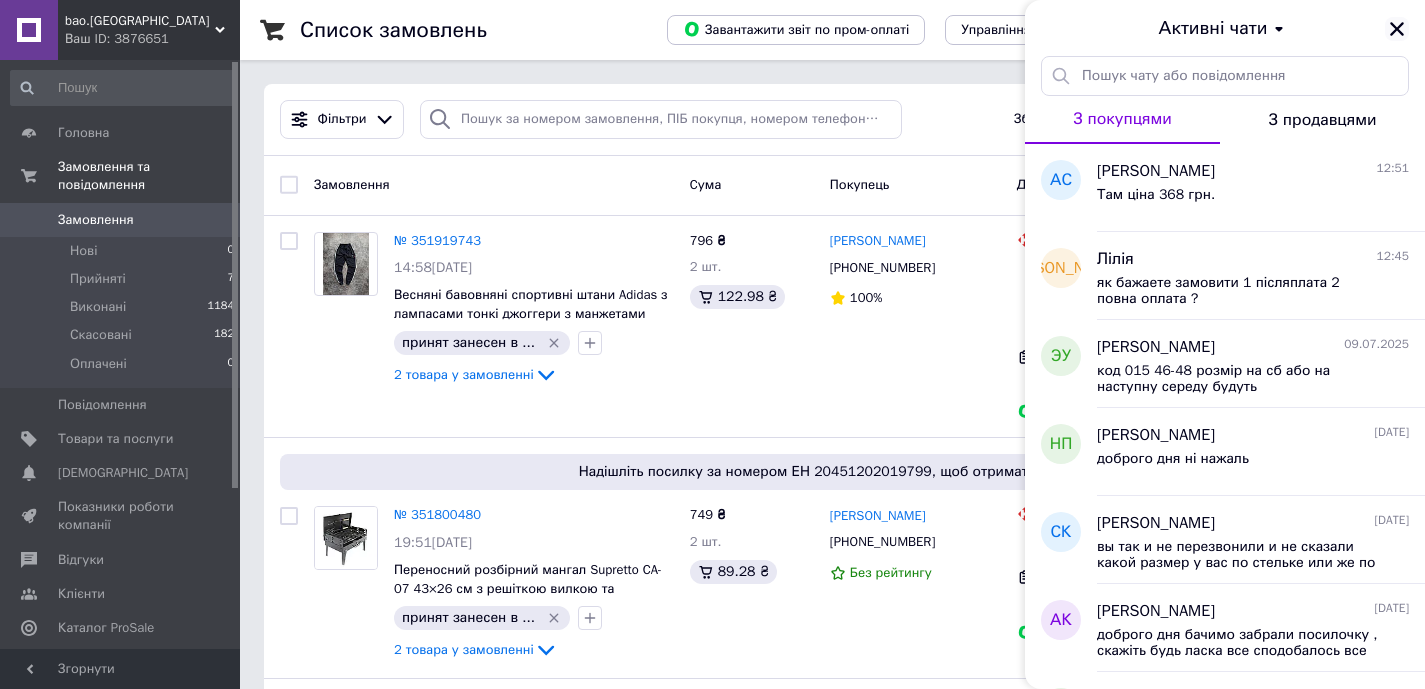 click 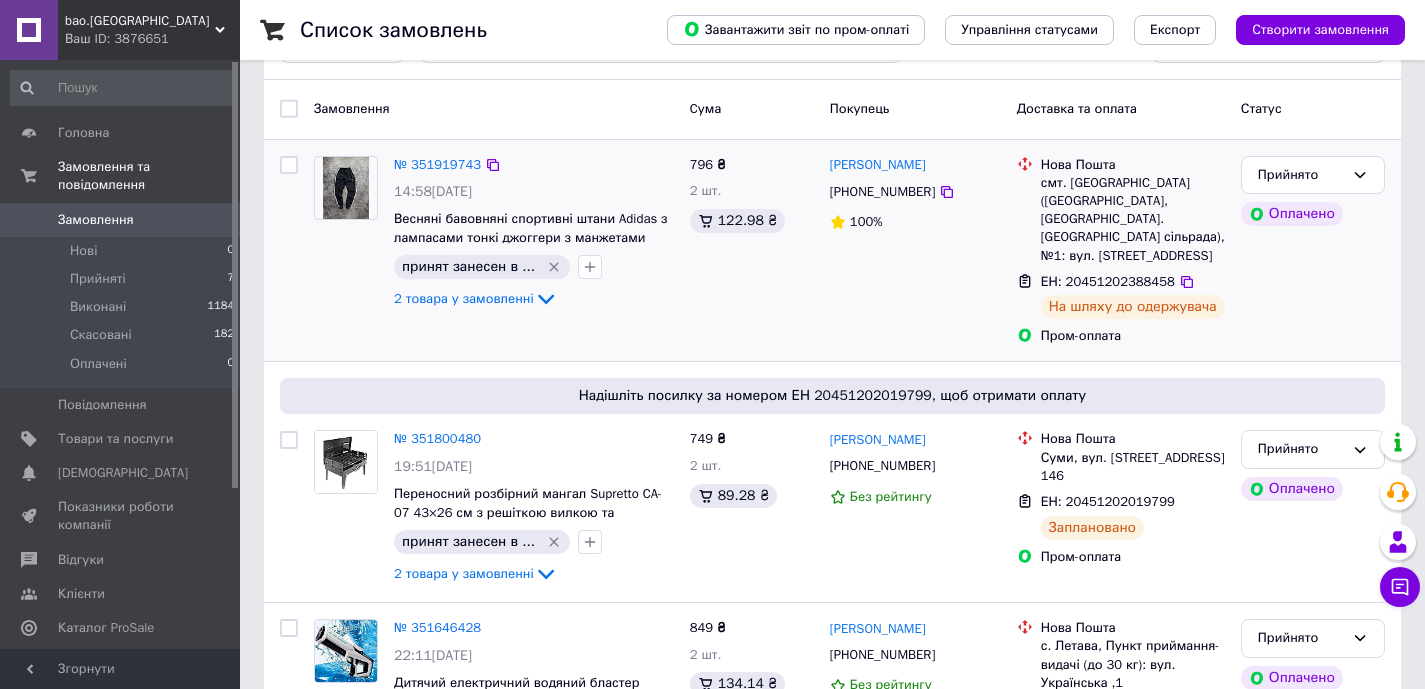 scroll, scrollTop: 77, scrollLeft: 0, axis: vertical 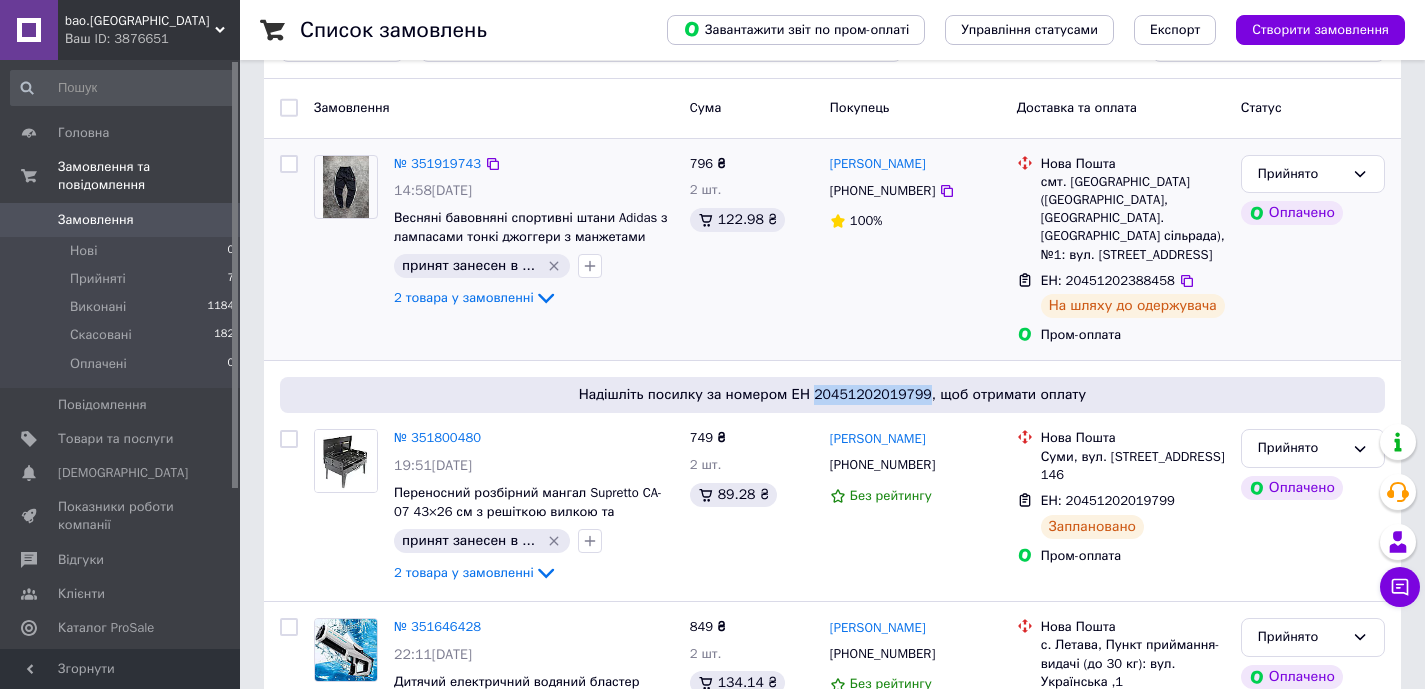 click on "[PERSON_NAME] [PHONE_NUMBER] 100%" at bounding box center (915, 250) 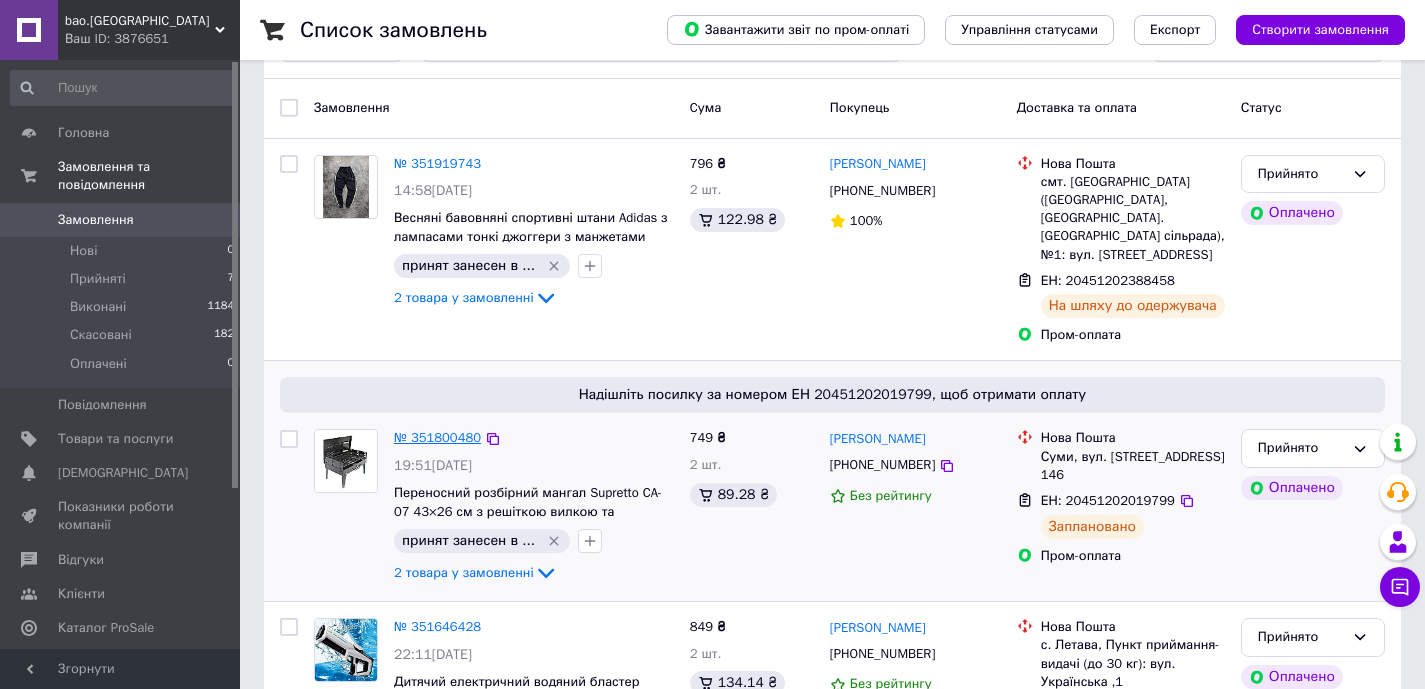 click on "№ 351800480" at bounding box center [437, 437] 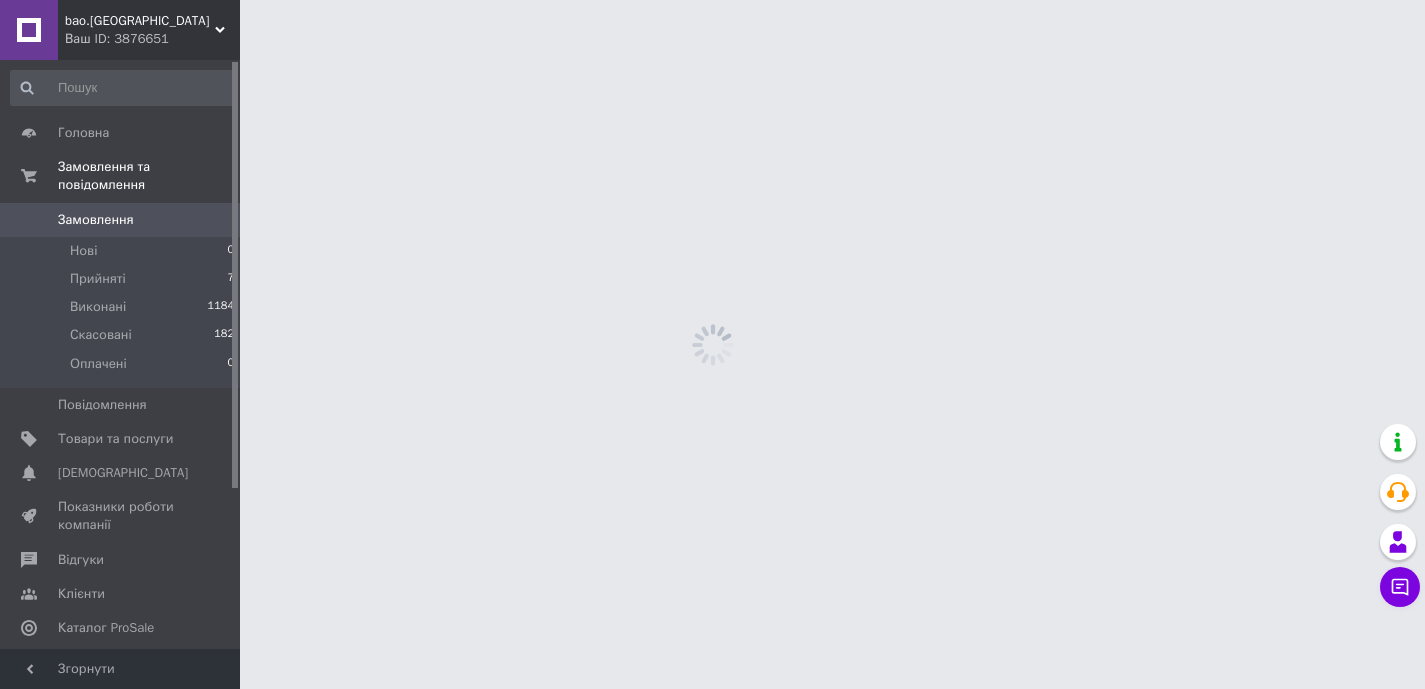 scroll, scrollTop: 0, scrollLeft: 0, axis: both 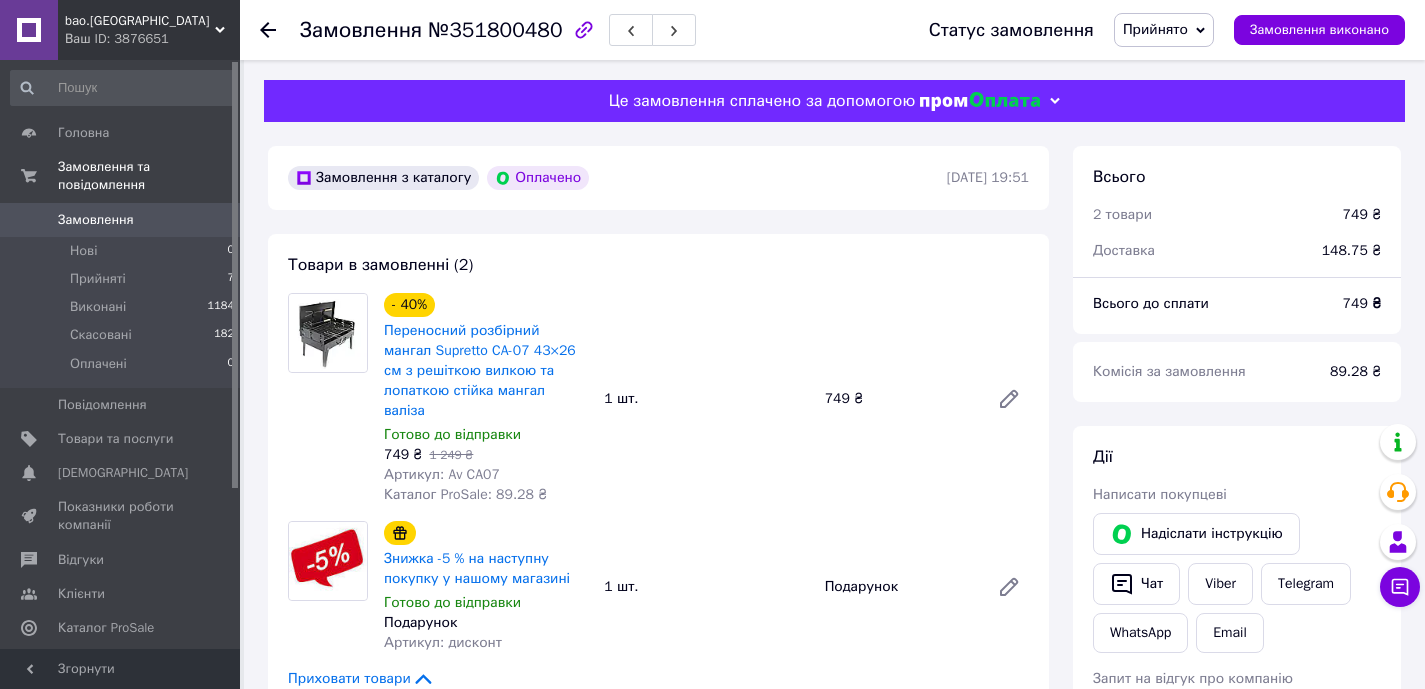 click on "Замовлення з каталогу Оплачено [DATE] 19:51 Товари в замовленні (2) - 40% Переносний розбірний мангал Supretto CA-07 43×26 см з решіткою вилкою та лопаткою стійка мангал валіза Готово до відправки 749 ₴   1 249 ₴ Артикул: Av CA07 Каталог ProSale: 89.28 ₴  1 шт. 749 ₴ Знижка -5 % на наступну покупку у нашому магазині Готово до відправки Подарунок Артикул: дисконт 1 шт. Подарунок Приховати товари Покупець [PERSON_NAME] 1 замовлення у вас на 749 ₴ Без рейтингу   Додати відгук [EMAIL_ADDRESS][DOMAIN_NAME] [PHONE_NUMBER] Оплата Оплачено Пром-оплата Доставка Редагувати Нова Пошта (платна) Номер накладної 20451202019799" at bounding box center [658, 998] 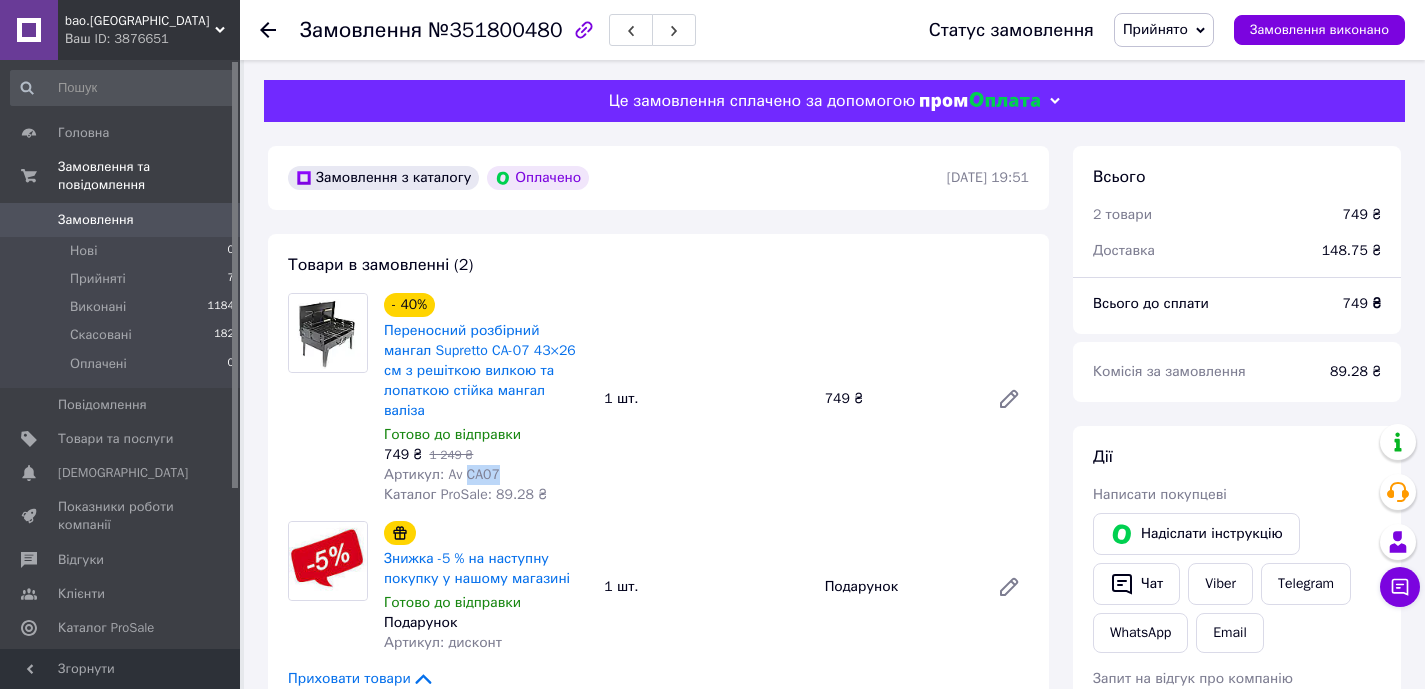 click on "Артикул: Av CA07" at bounding box center (442, 474) 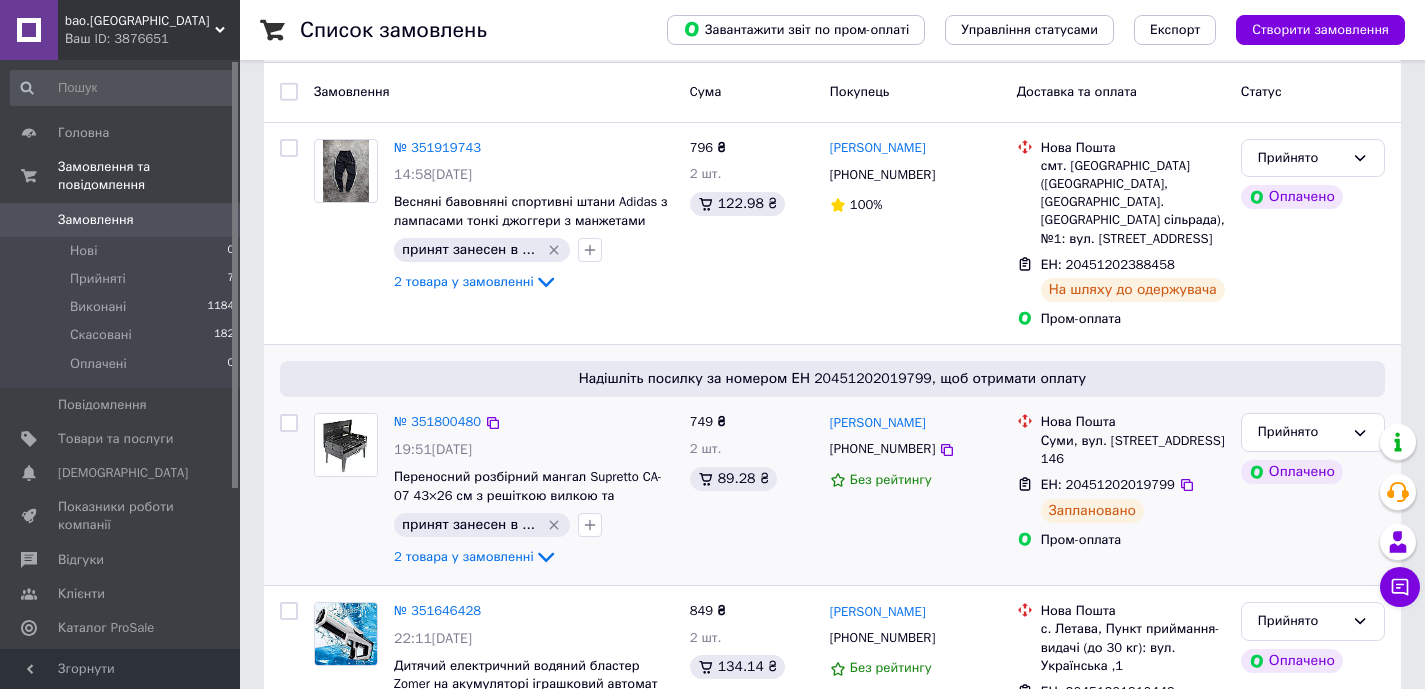 scroll, scrollTop: 103, scrollLeft: 0, axis: vertical 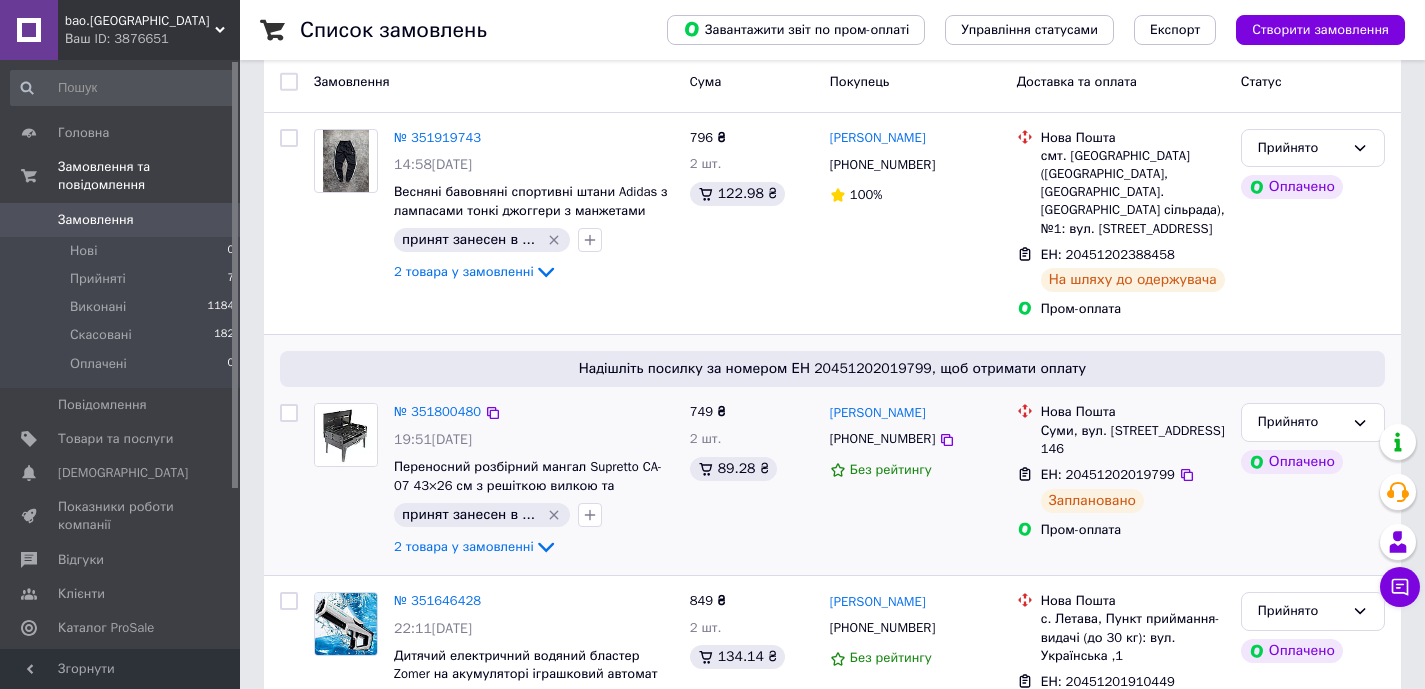 click on "[PHONE_NUMBER]" at bounding box center [882, 439] 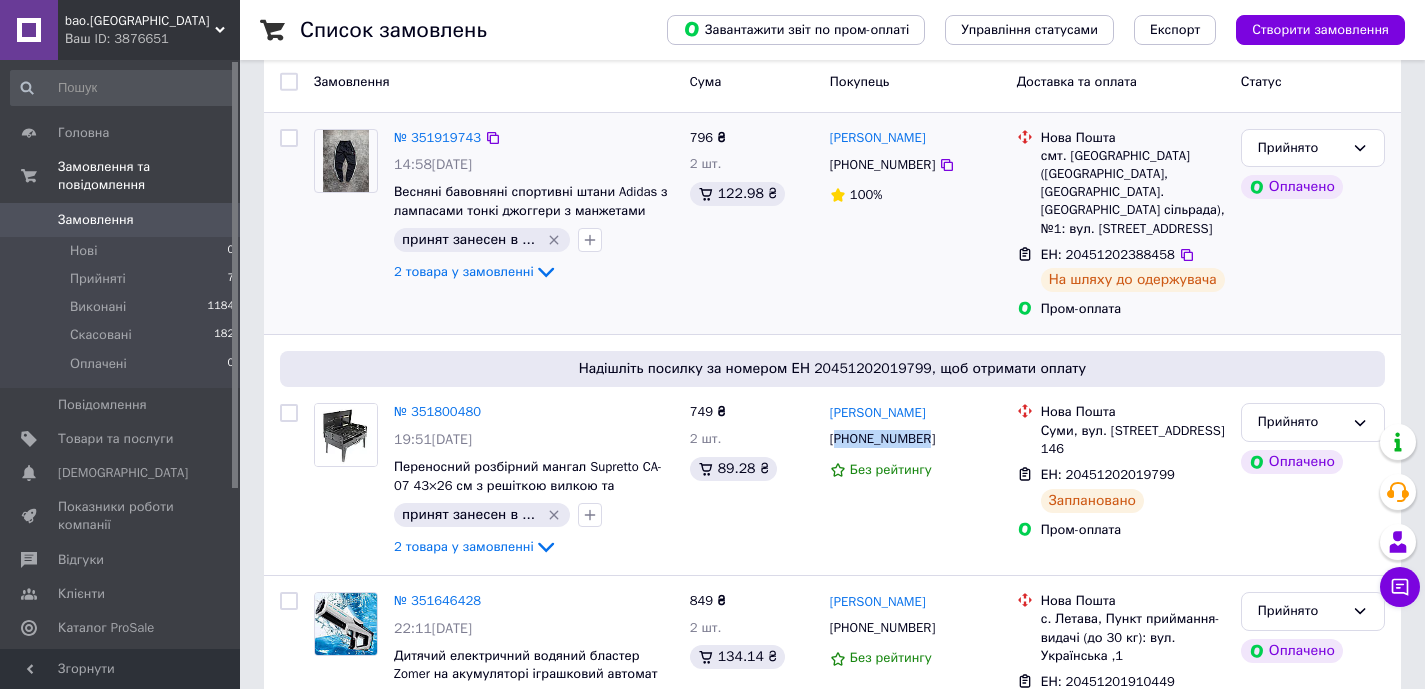 copy on "380688123100" 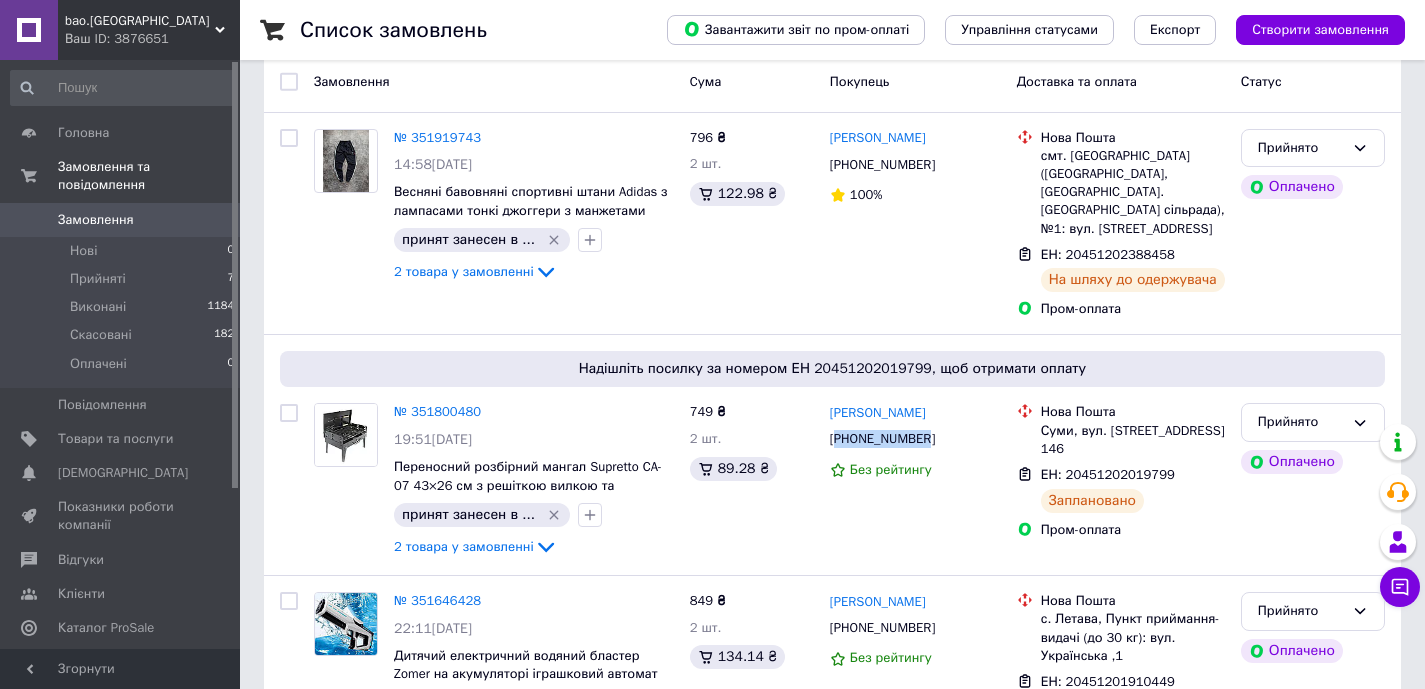 click on "[PERSON_NAME] [PHONE_NUMBER] 100%" at bounding box center [915, 224] 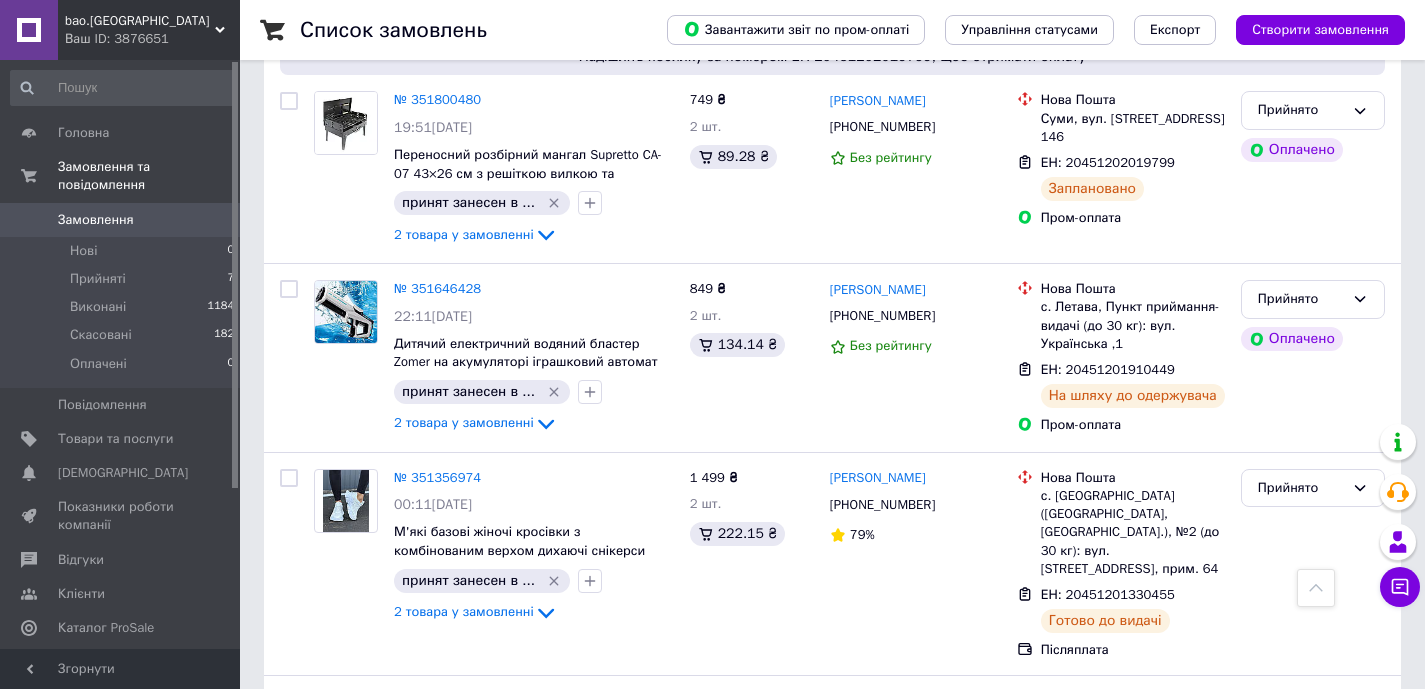 scroll, scrollTop: 299, scrollLeft: 0, axis: vertical 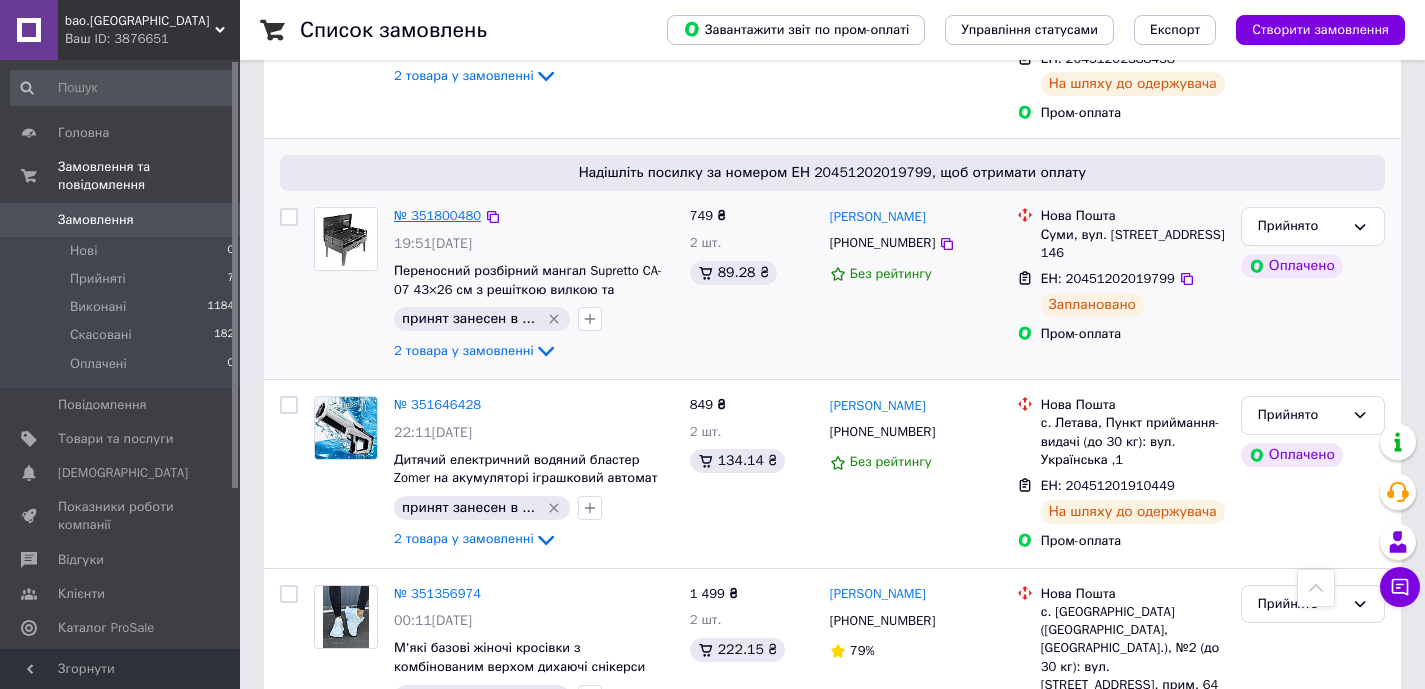 click on "№ 351800480" at bounding box center (437, 215) 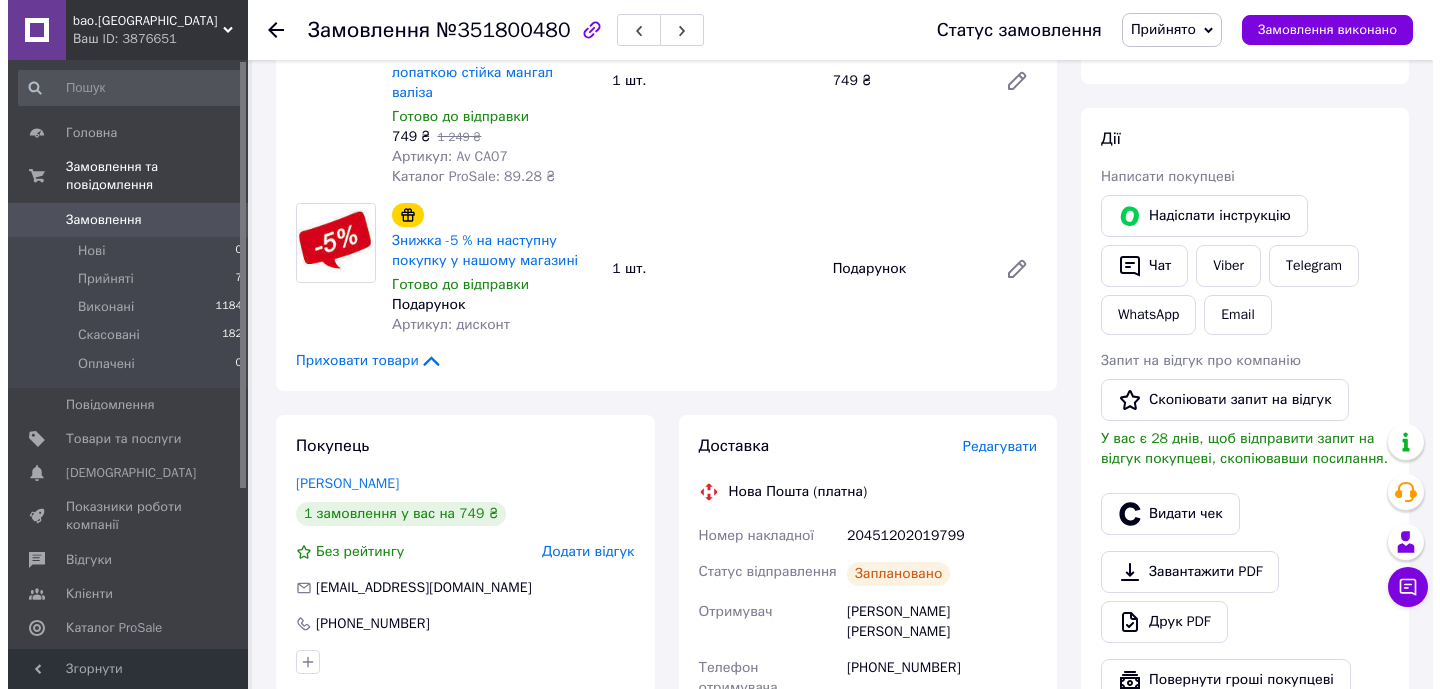 scroll, scrollTop: 334, scrollLeft: 0, axis: vertical 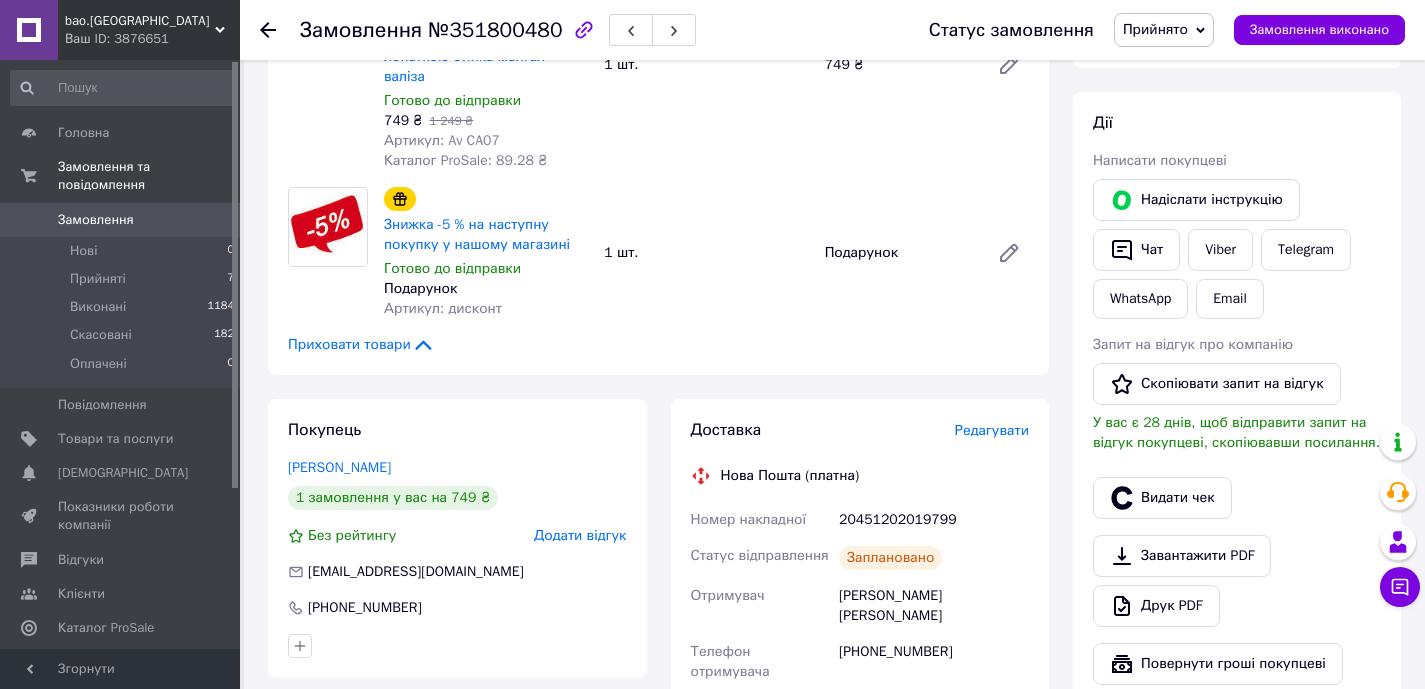 click on "Редагувати" at bounding box center (992, 430) 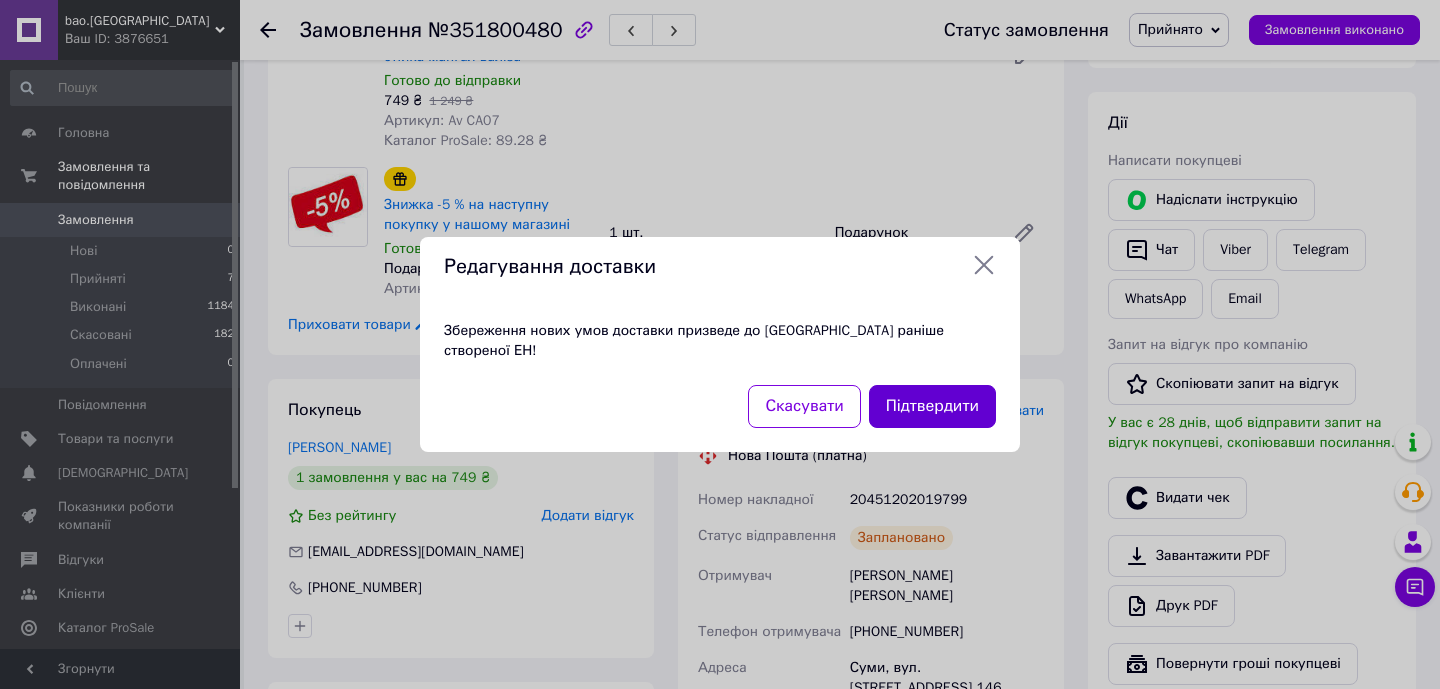 click on "Підтвердити" at bounding box center (932, 406) 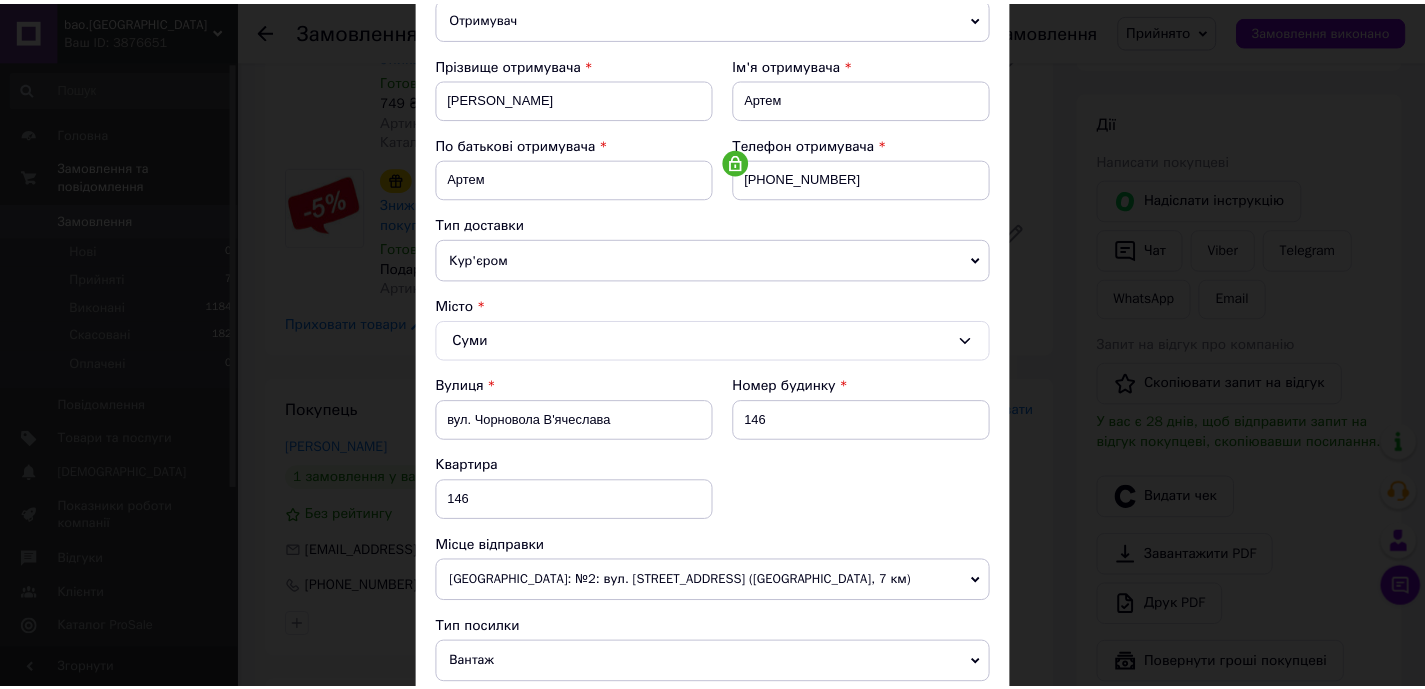 scroll, scrollTop: 678, scrollLeft: 0, axis: vertical 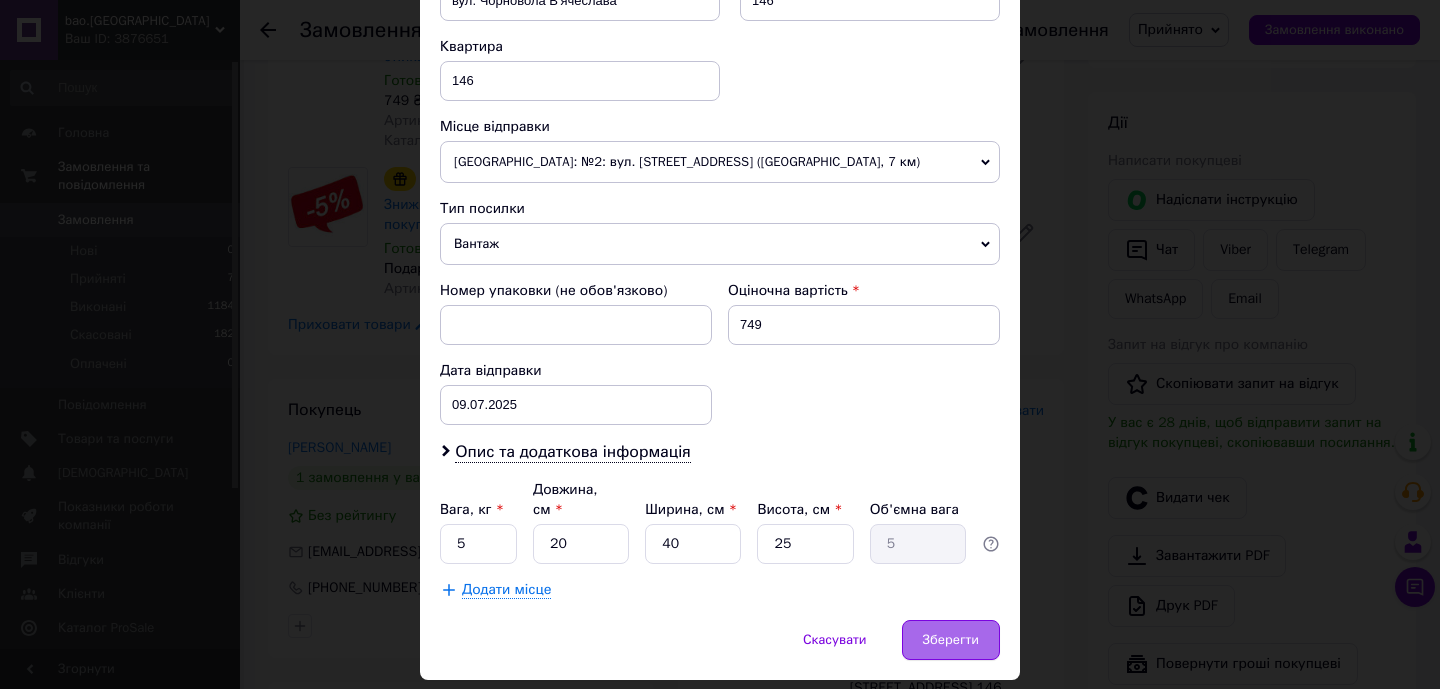 click on "Зберегти" at bounding box center [951, 640] 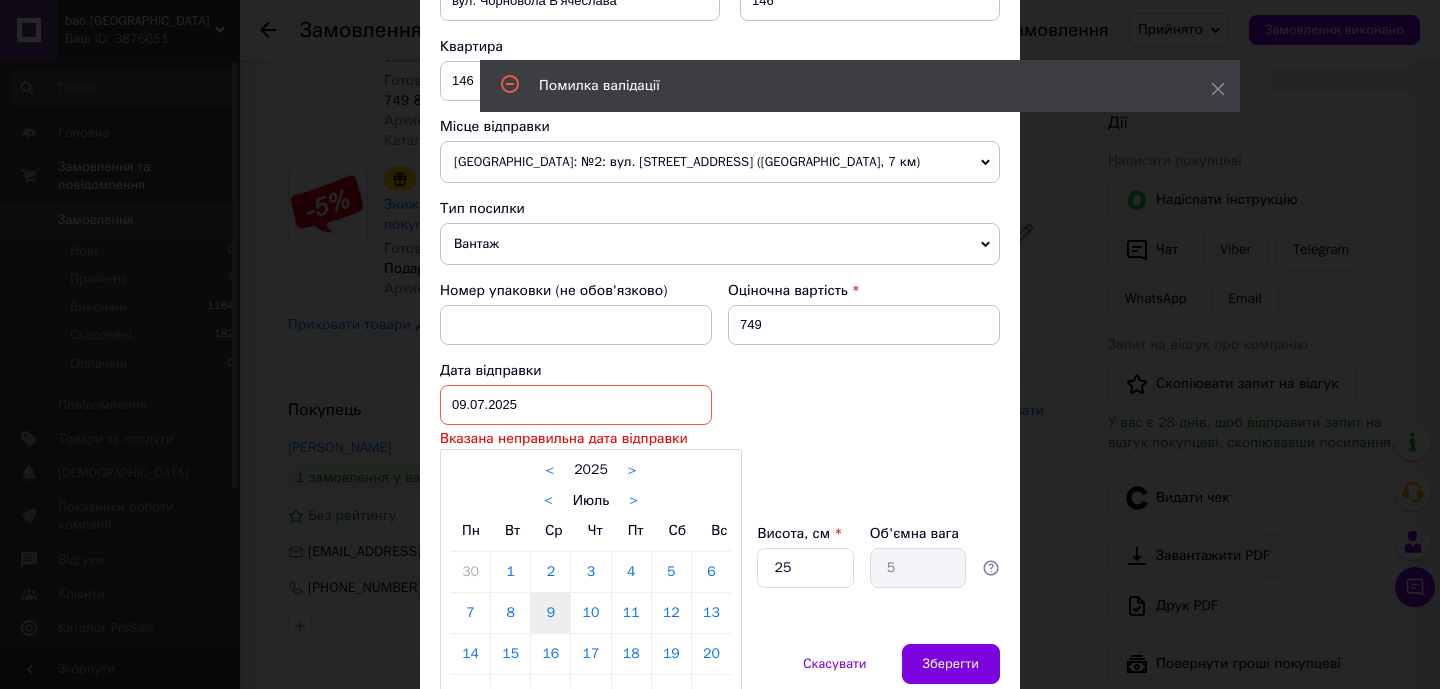 click on "[DATE] < 2025 > < Июль > Пн Вт Ср Чт Пт Сб Вс 30 1 2 3 4 5 6 7 8 9 10 11 12 13 14 15 16 17 18 19 20 21 22 23 24 25 26 27 28 29 30 31 1 2 3 4 5 6 7 8 9 10" at bounding box center (576, 405) 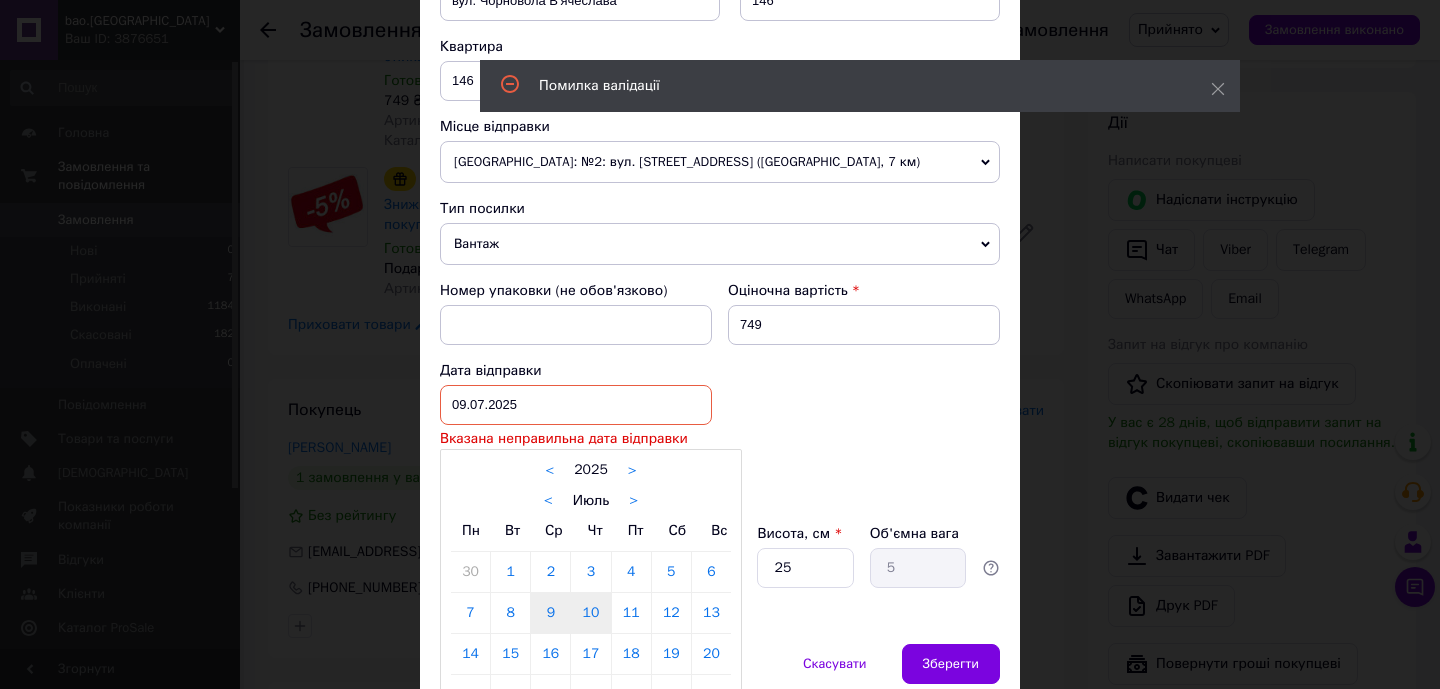 click on "10" at bounding box center (590, 613) 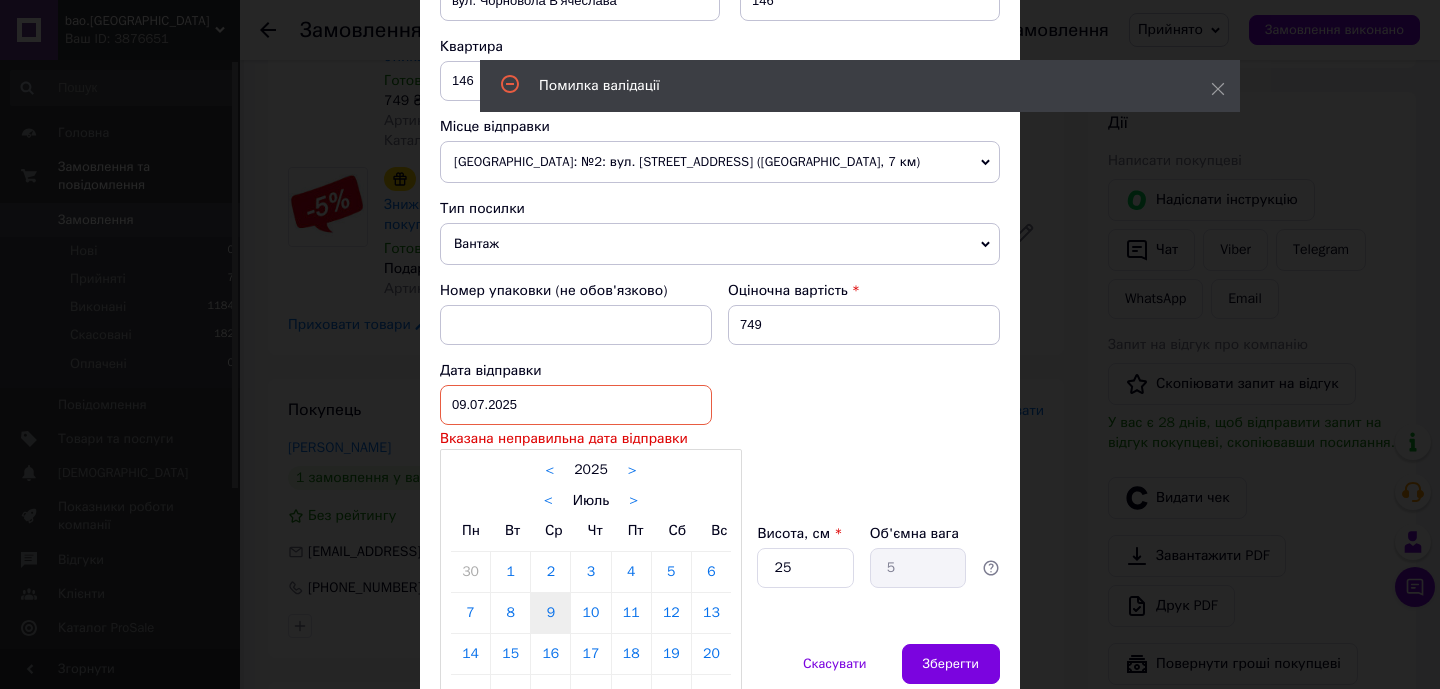 type on "10.07.2025" 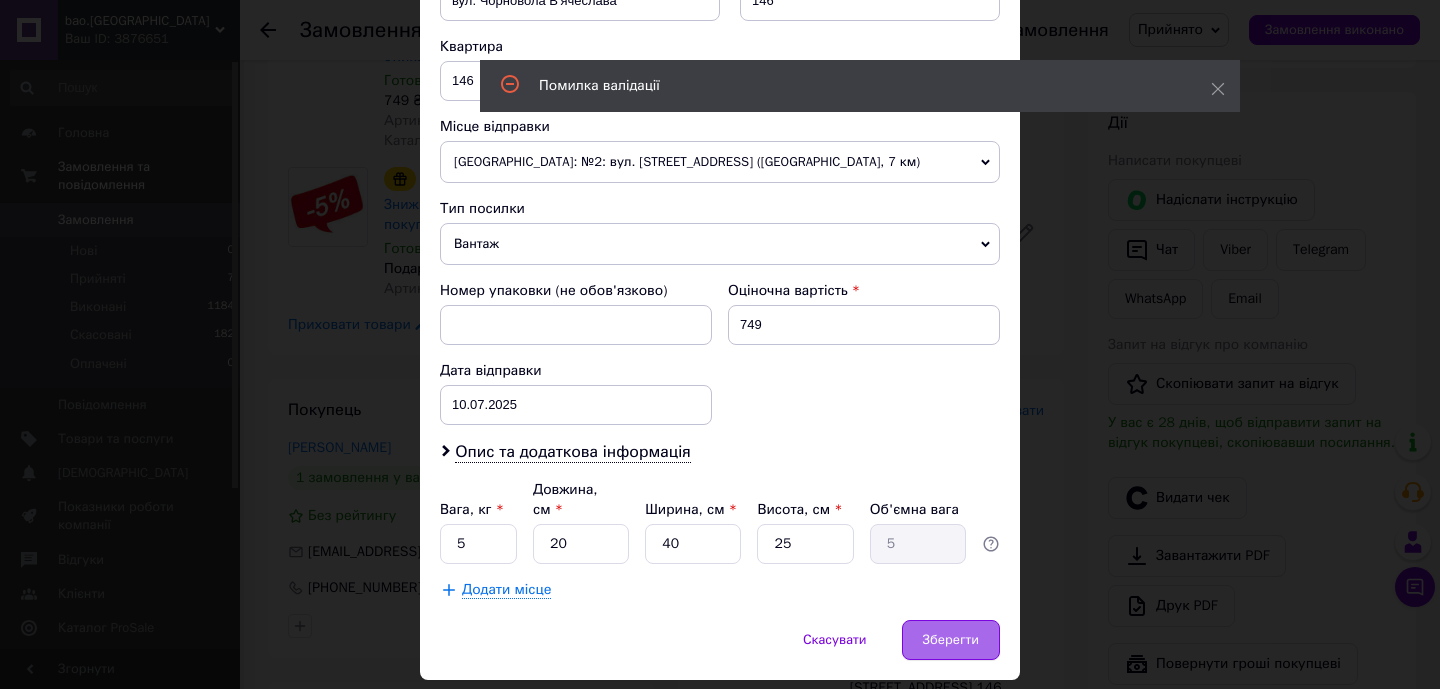 click on "Зберегти" at bounding box center (951, 640) 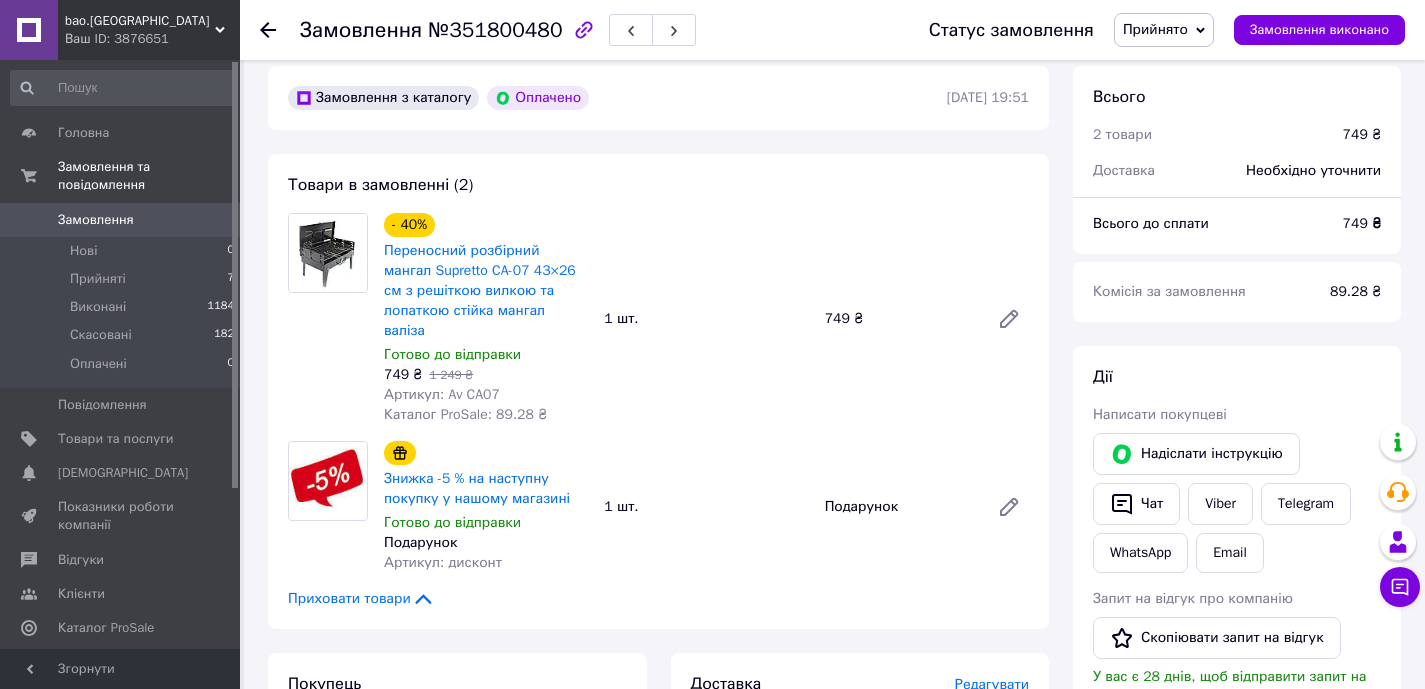 scroll, scrollTop: 0, scrollLeft: 0, axis: both 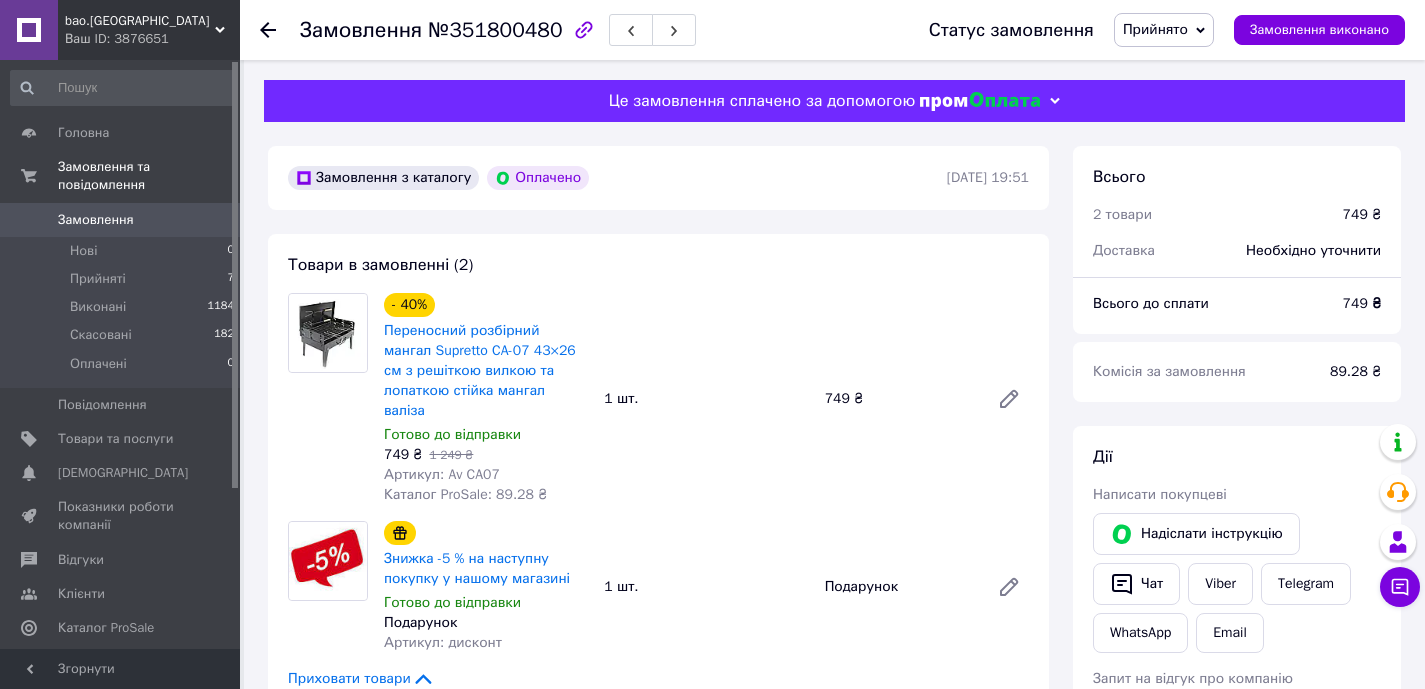click on "Товари в замовленні (2) - 40% Переносний розбірний мангал Supretto CA-07 43×26 см з решіткою вилкою та лопаткою стійка мангал валіза Готово до відправки 749 ₴   1 249 ₴ Артикул: Av CA07 Каталог ProSale: 89.28 ₴  1 шт. 749 ₴ Знижка -5 % на наступну покупку у нашому магазині Готово до відправки Подарунок Артикул: дисконт 1 шт. Подарунок Приховати товари" at bounding box center [658, 471] 